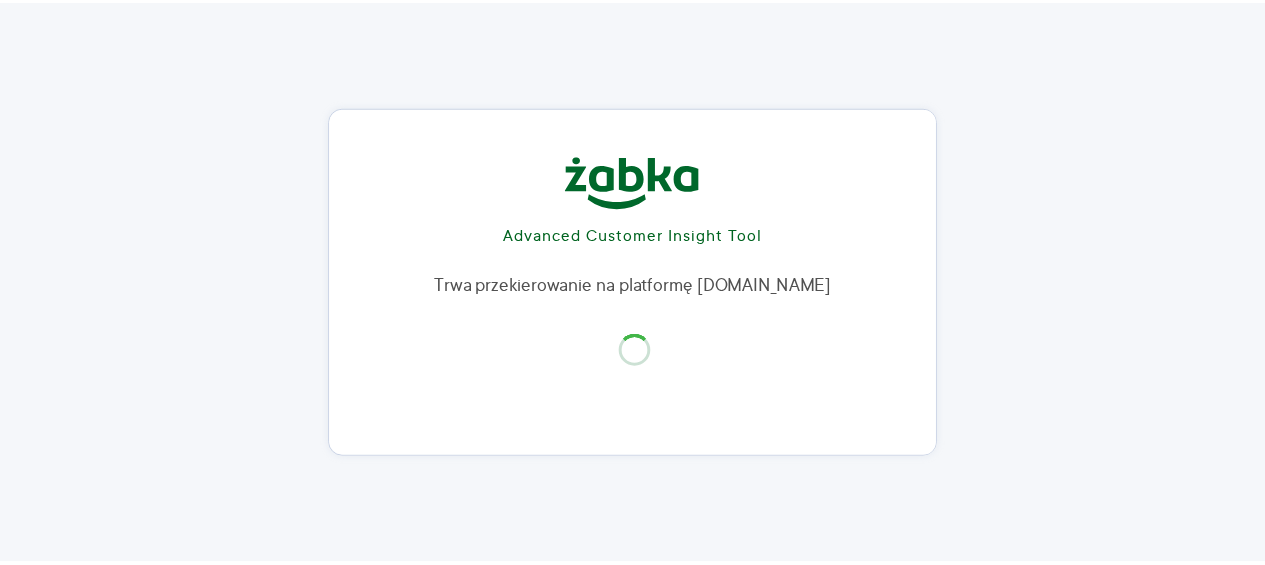 scroll, scrollTop: 0, scrollLeft: 0, axis: both 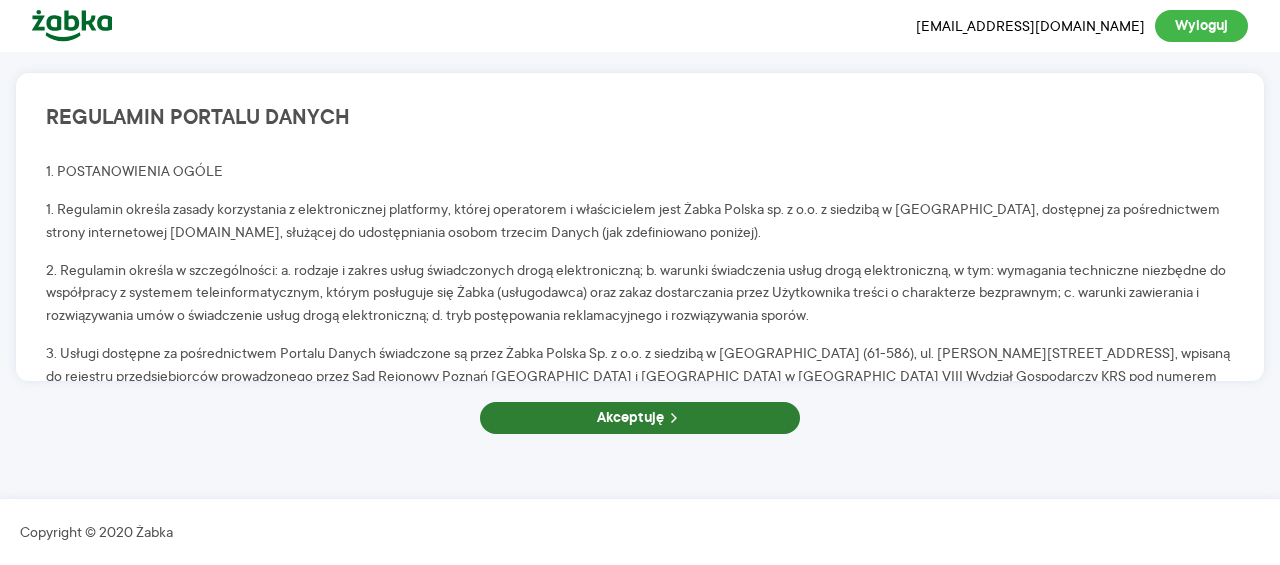 click on "Akceptuję" at bounding box center [640, 418] 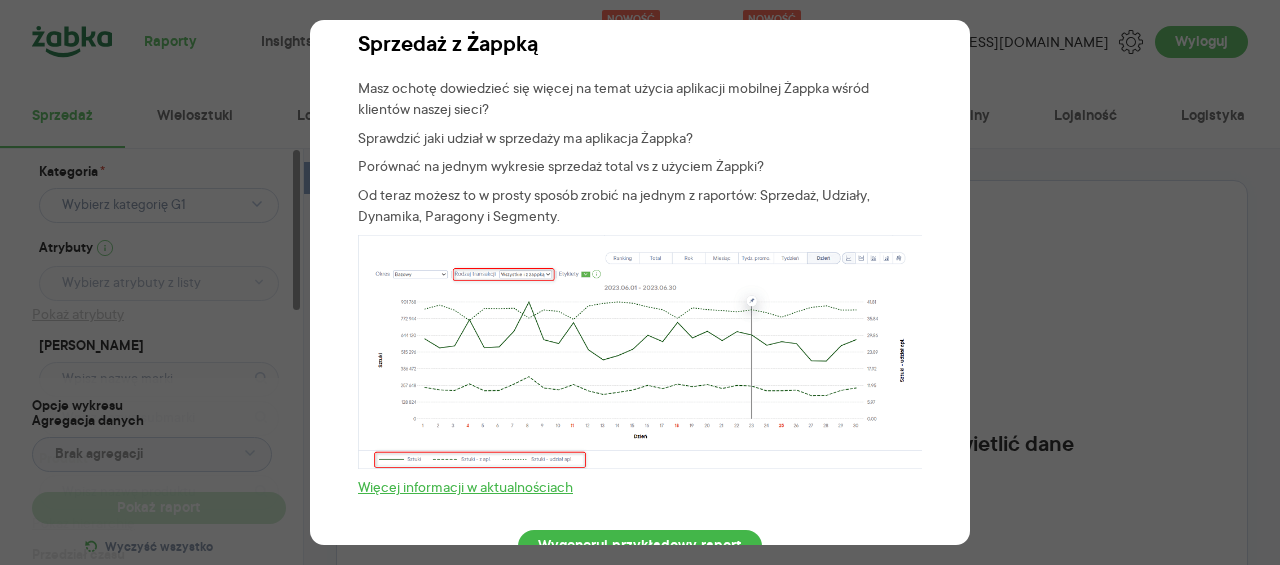 scroll, scrollTop: 0, scrollLeft: 0, axis: both 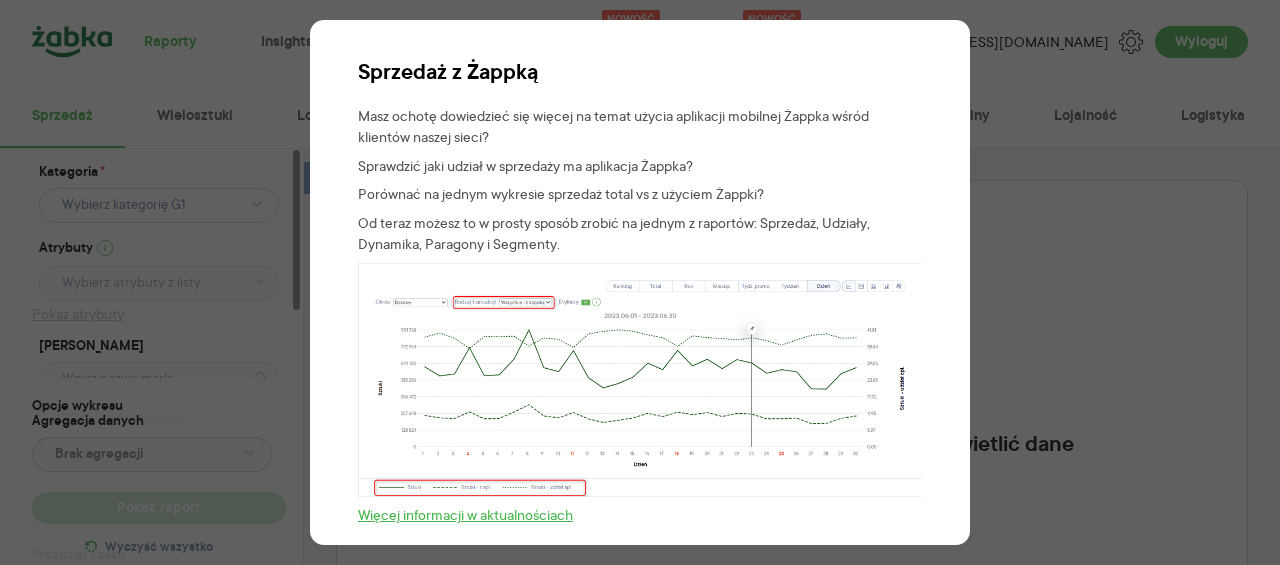 click on "Sprzedaż z Żappką Masz ochotę dowiedzieć się więcej na temat użycia aplikacji mobilnej Żappka wśród klientów naszej sieci? Sprawdzić jaki udział w sprzedaży ma aplikacja Żappka? Porównać na jednym wykresie sprzedaż total vs z użyciem Żappki? Od teraz możesz to w prosty sposób zrobić na jednym z raportów: Sprzedaż, Udziały, Dynamika, Paragony i Segmenty. Więcej informacji w aktualnościach Wygeneruj przykładowy raport" at bounding box center [640, 282] 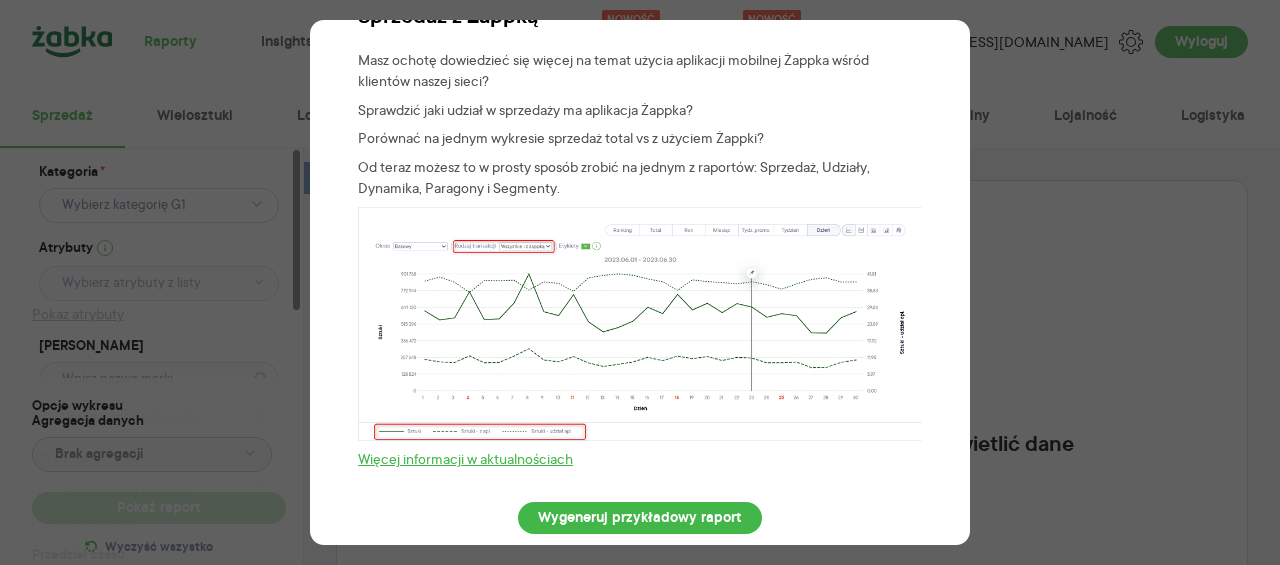 scroll, scrollTop: 80, scrollLeft: 0, axis: vertical 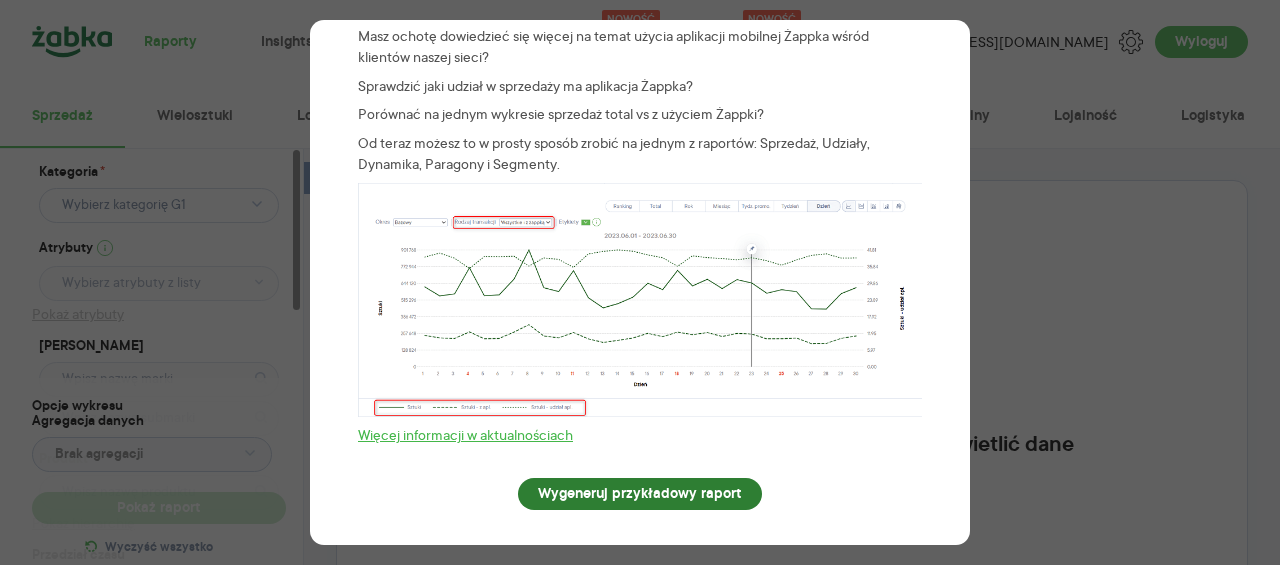 click on "Wygeneruj przykładowy raport" at bounding box center (640, 494) 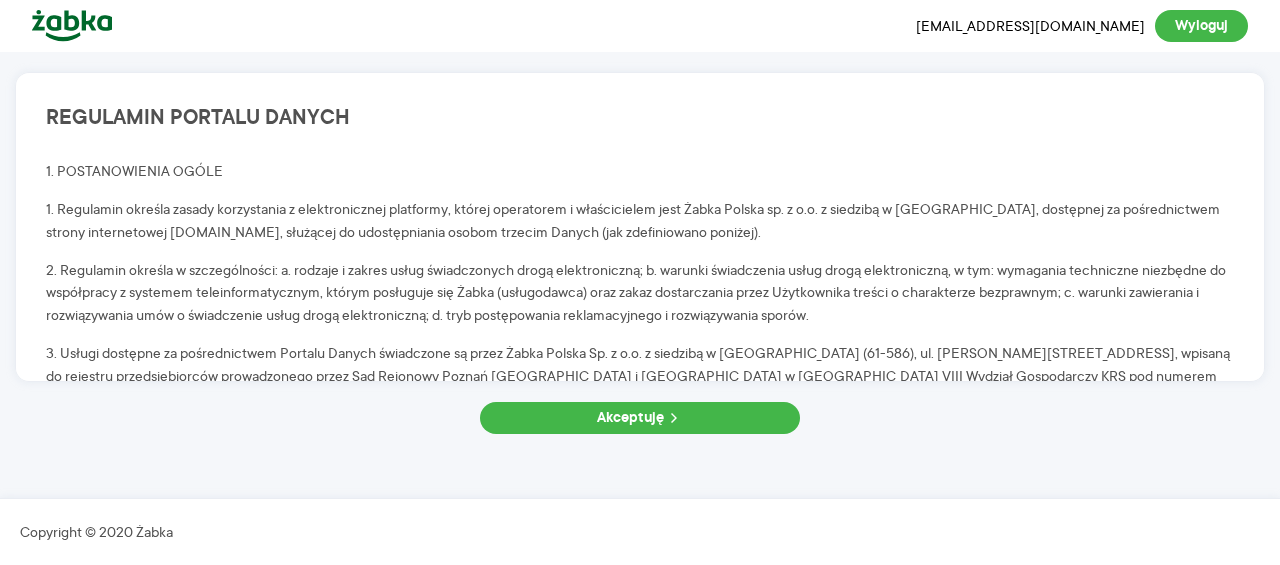 scroll, scrollTop: 0, scrollLeft: 0, axis: both 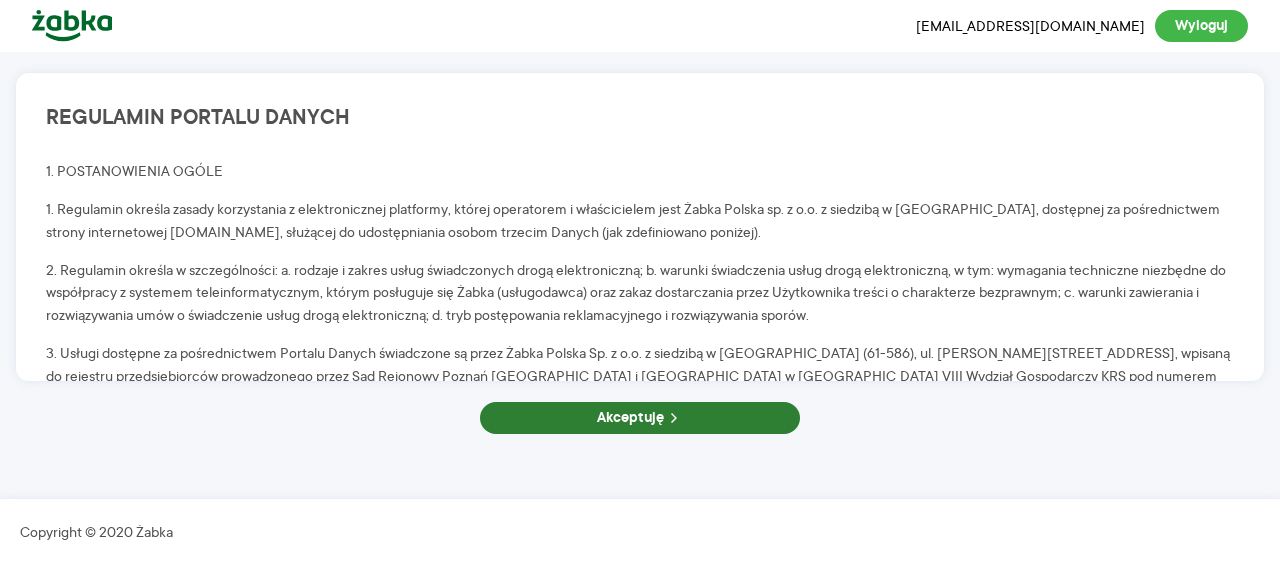 click on "Akceptuję" at bounding box center [640, 418] 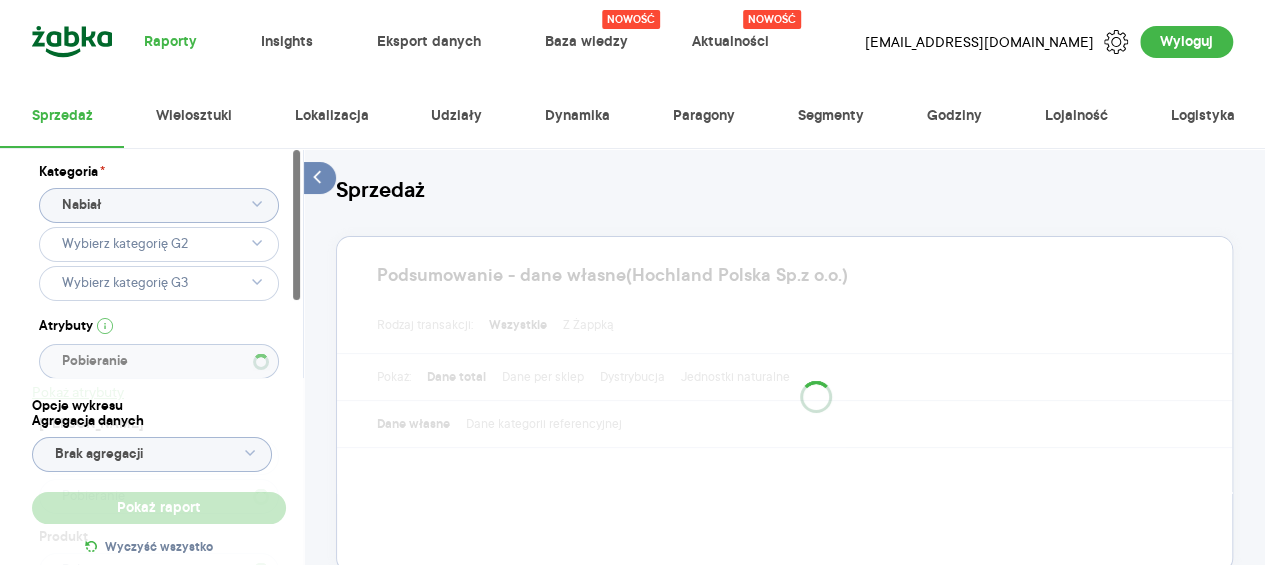 type on "Pobieranie" 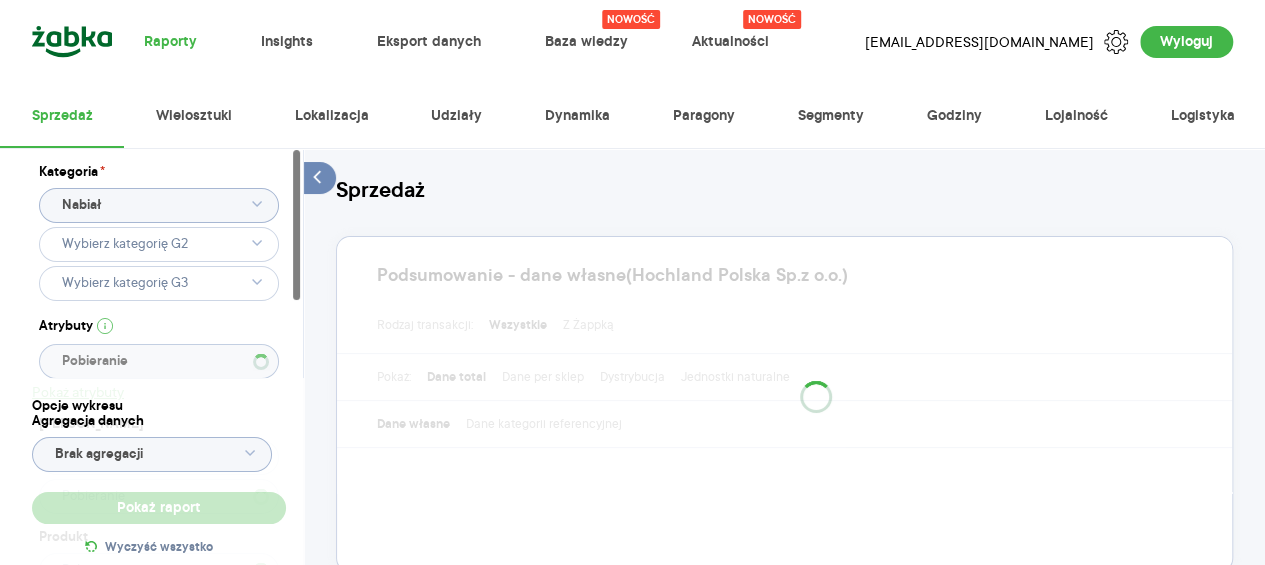 type on "Pobieranie" 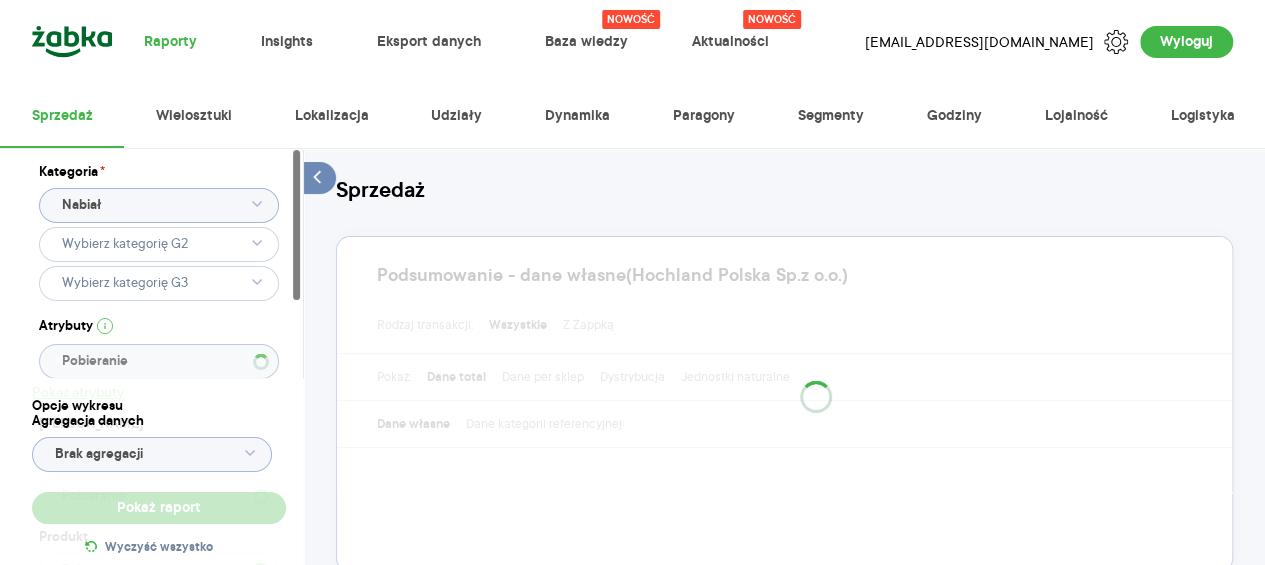 type 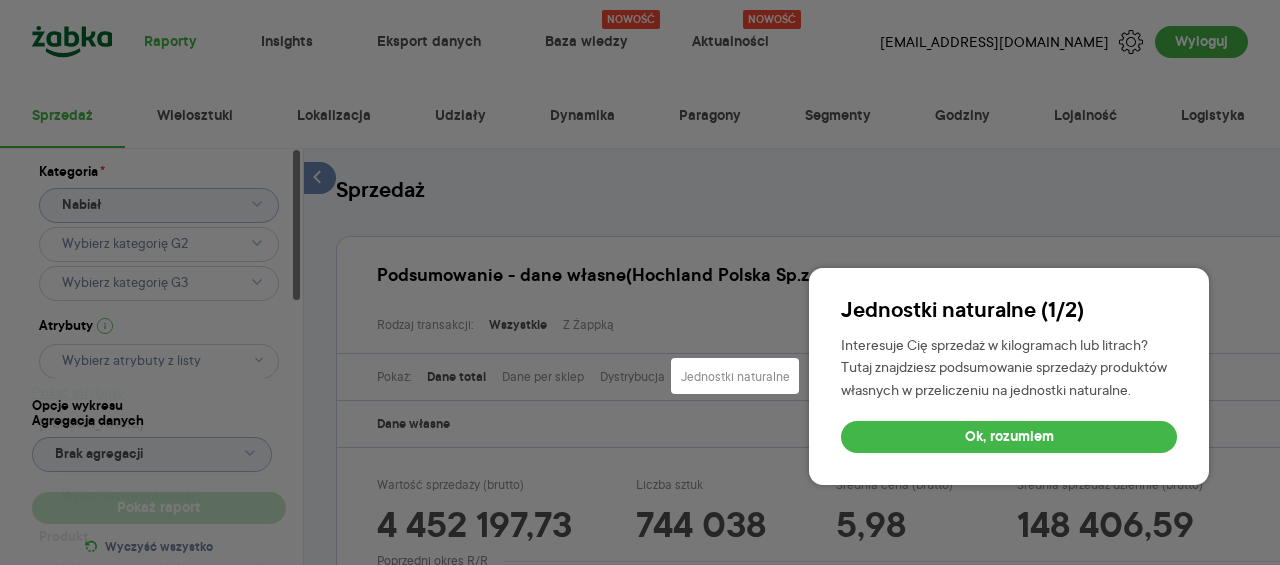type 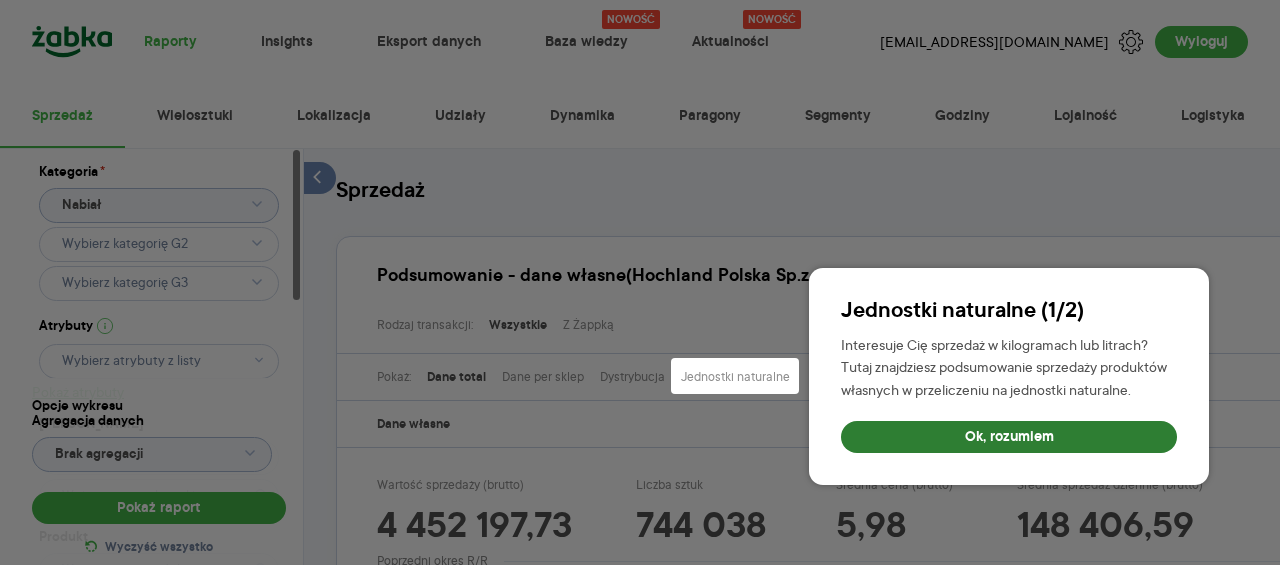click on "Ok, rozumiem" at bounding box center [1009, 437] 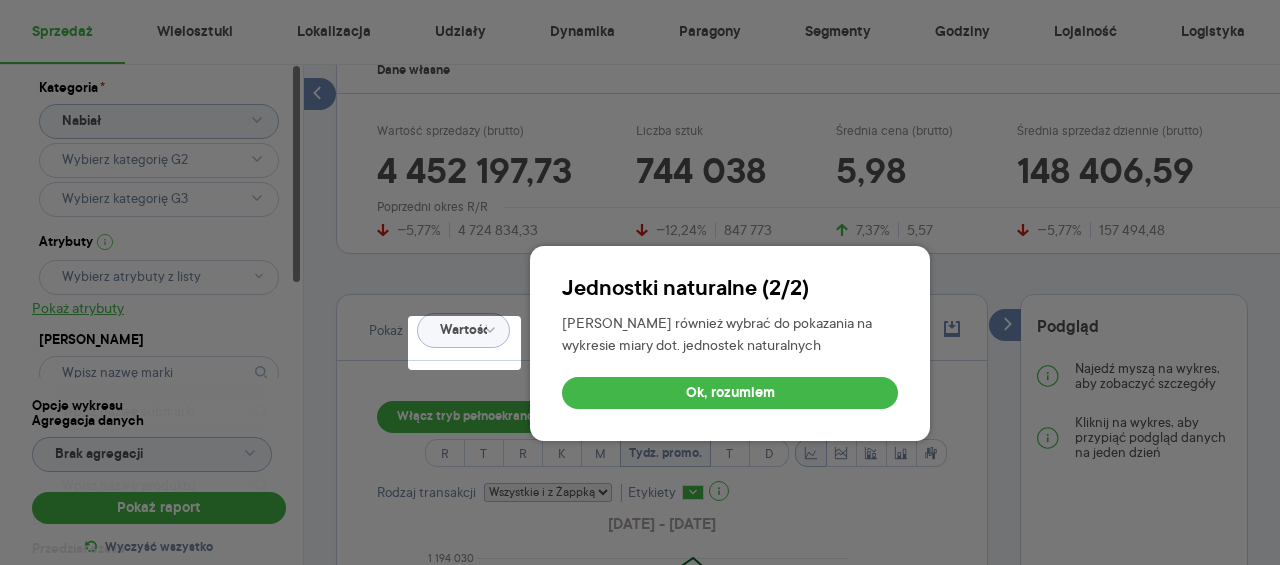 scroll, scrollTop: 451, scrollLeft: 0, axis: vertical 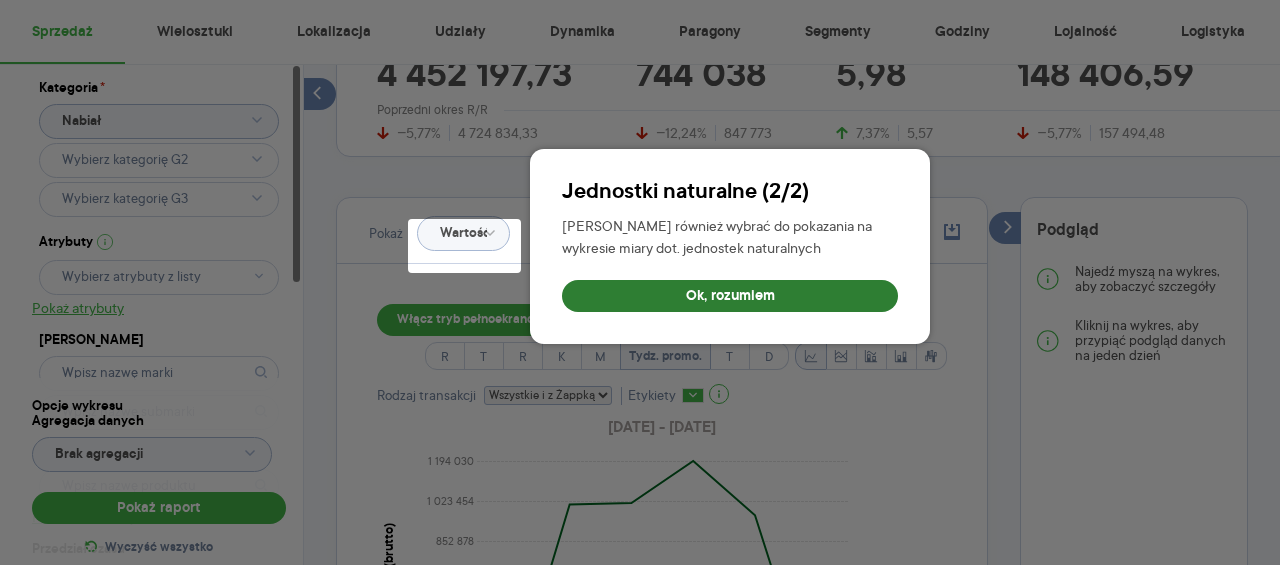 click on "Ok, rozumiem" at bounding box center [730, 296] 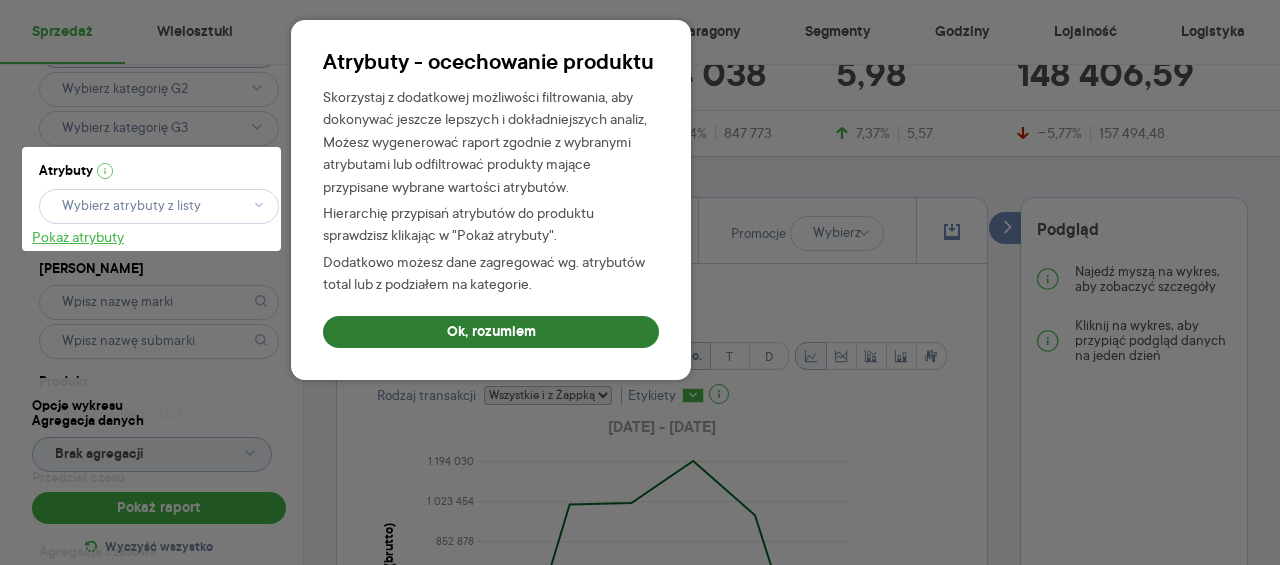 click on "Ok, rozumiem" at bounding box center (491, 332) 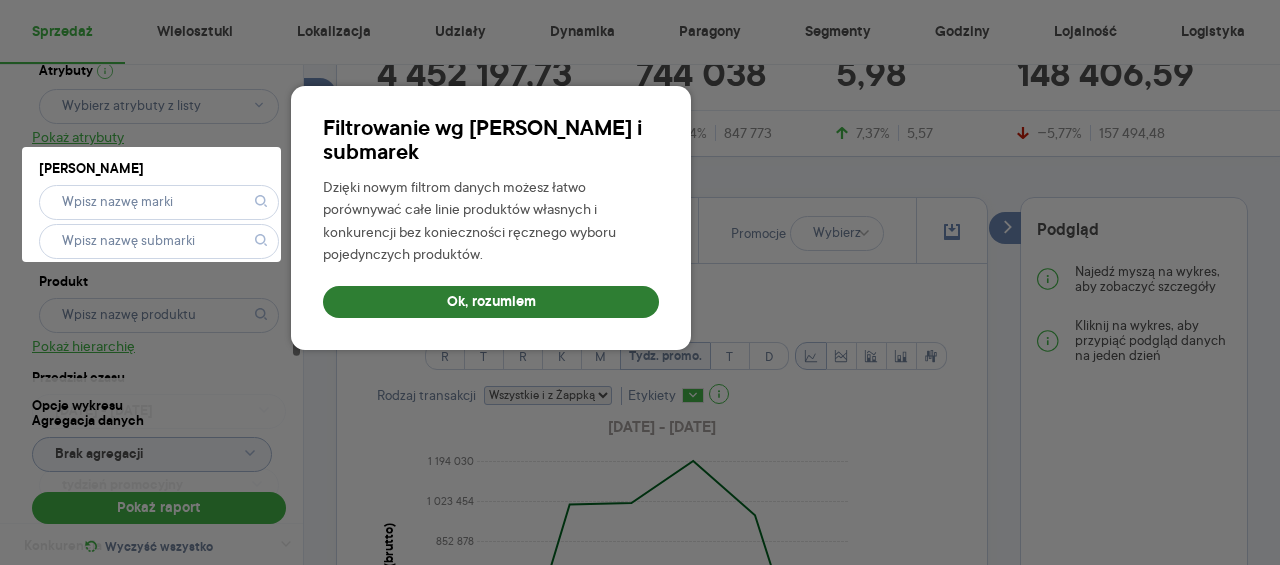 click on "Ok, rozumiem" at bounding box center (491, 302) 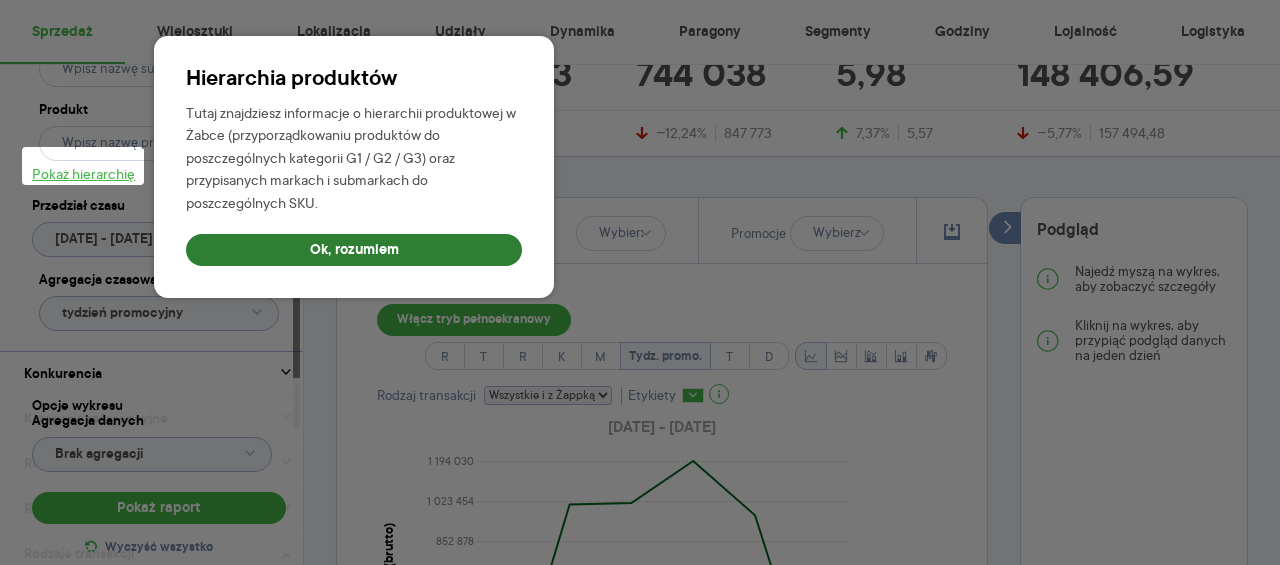 click on "Ok, rozumiem" at bounding box center (354, 250) 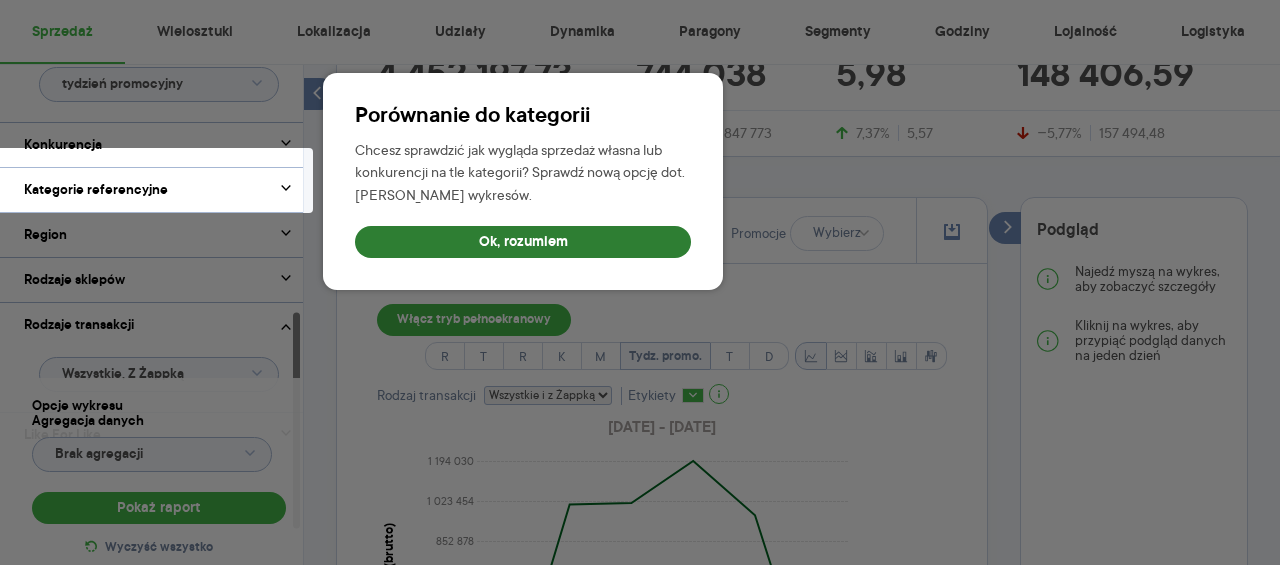 click on "Ok, rozumiem" at bounding box center [523, 242] 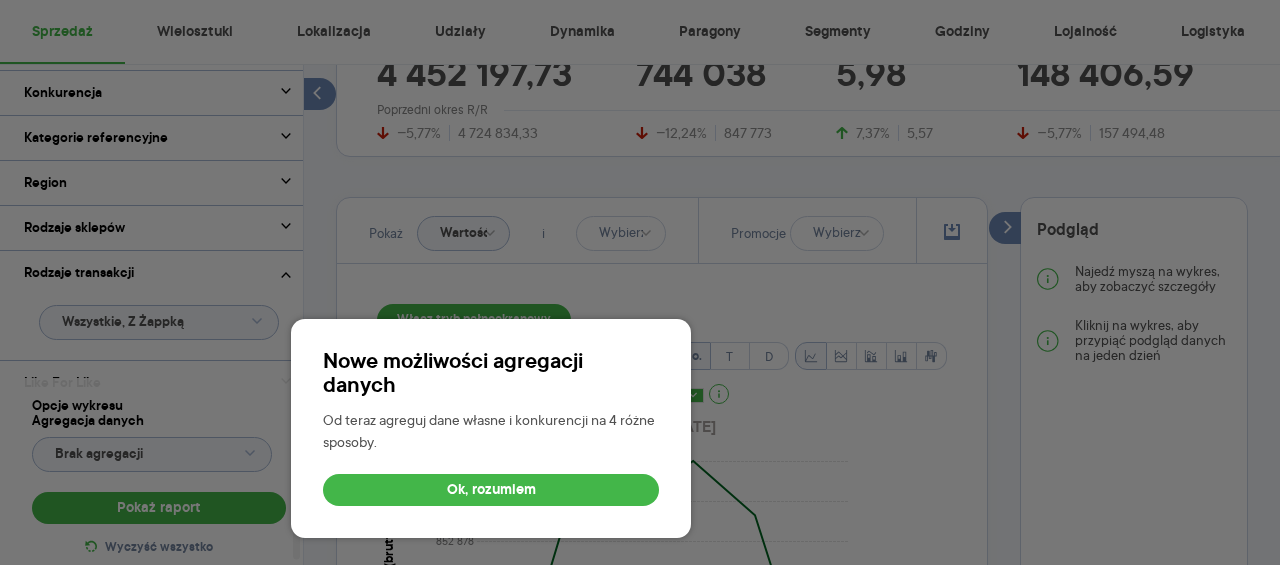 scroll, scrollTop: 656, scrollLeft: 0, axis: vertical 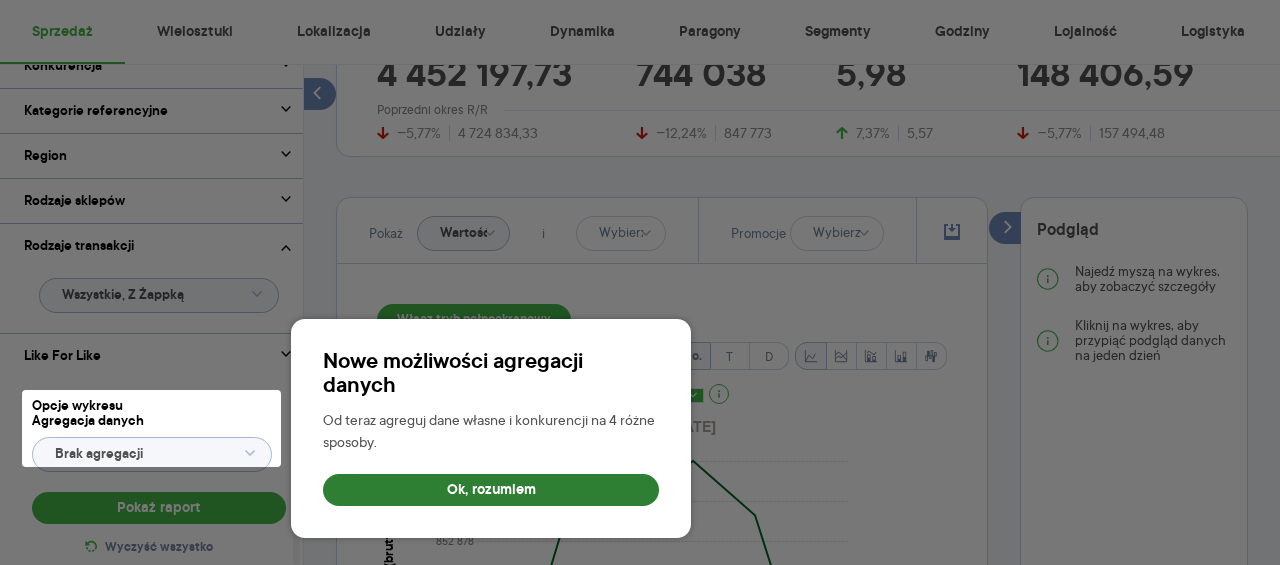click on "Ok, rozumiem" at bounding box center [491, 490] 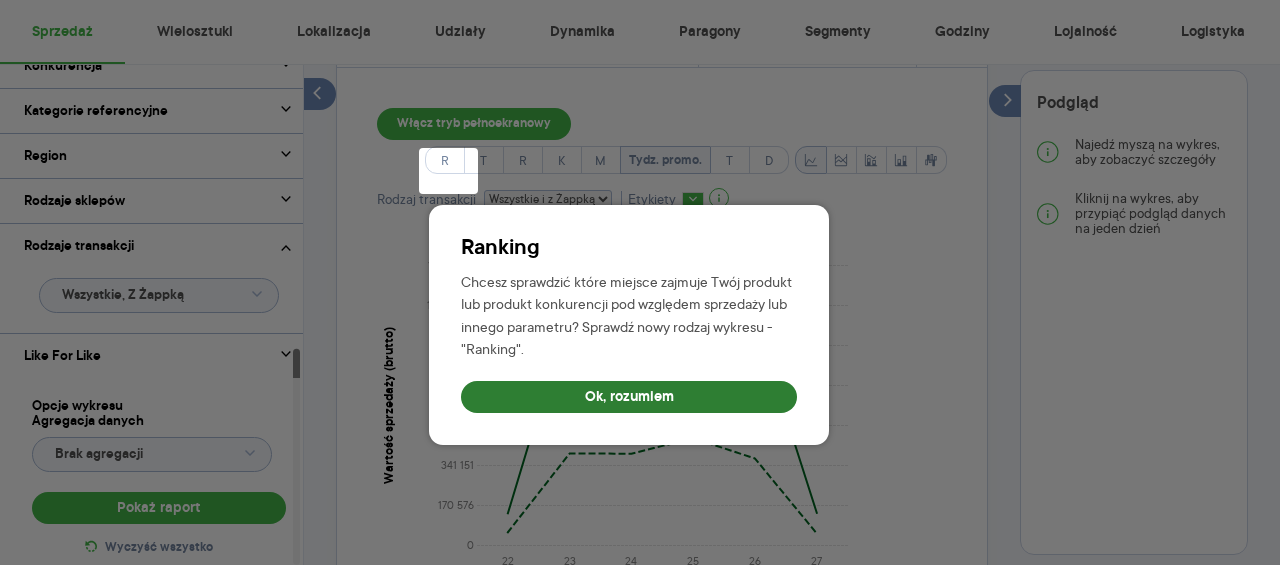 click on "Ok, rozumiem" at bounding box center (629, 397) 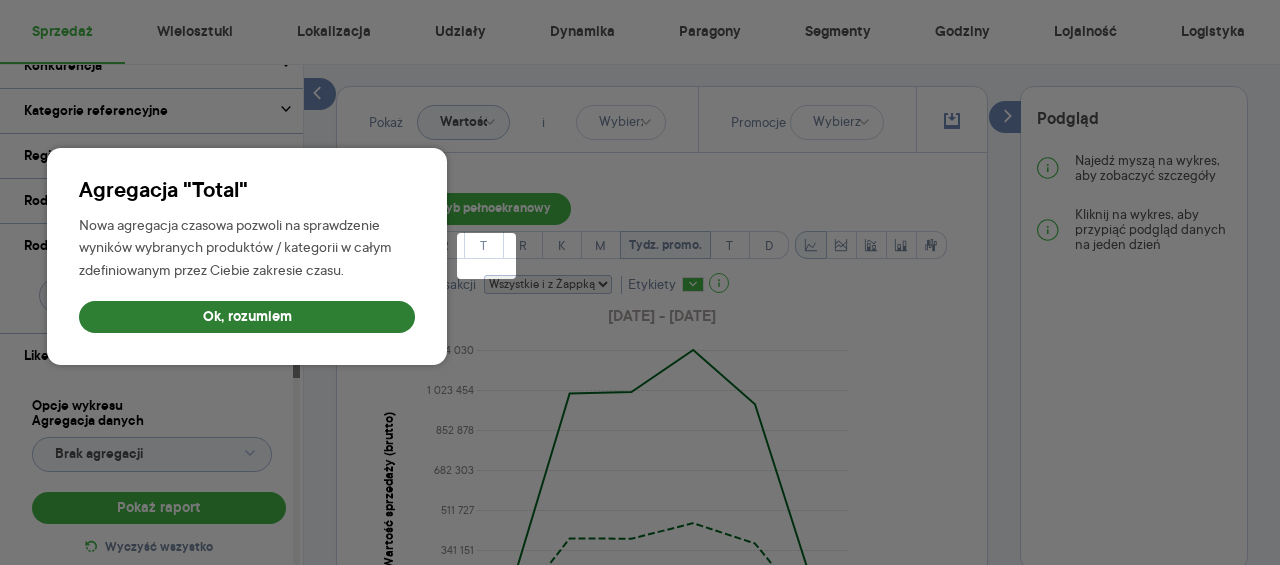 click on "Ok, rozumiem" at bounding box center [247, 317] 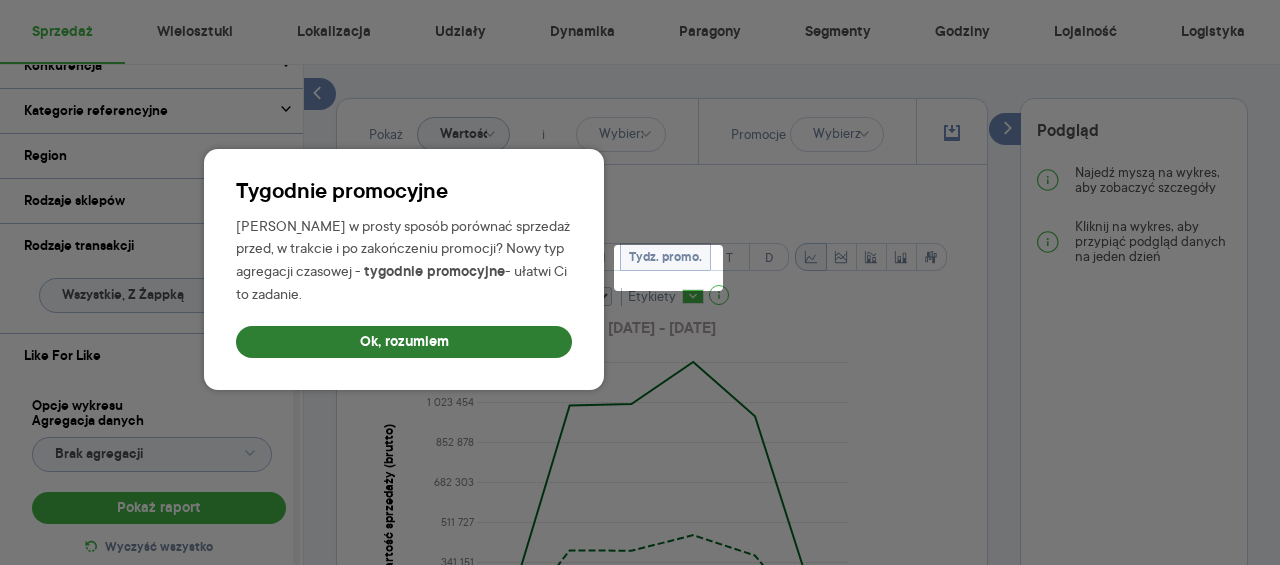 click on "Ok, rozumiem" at bounding box center [404, 342] 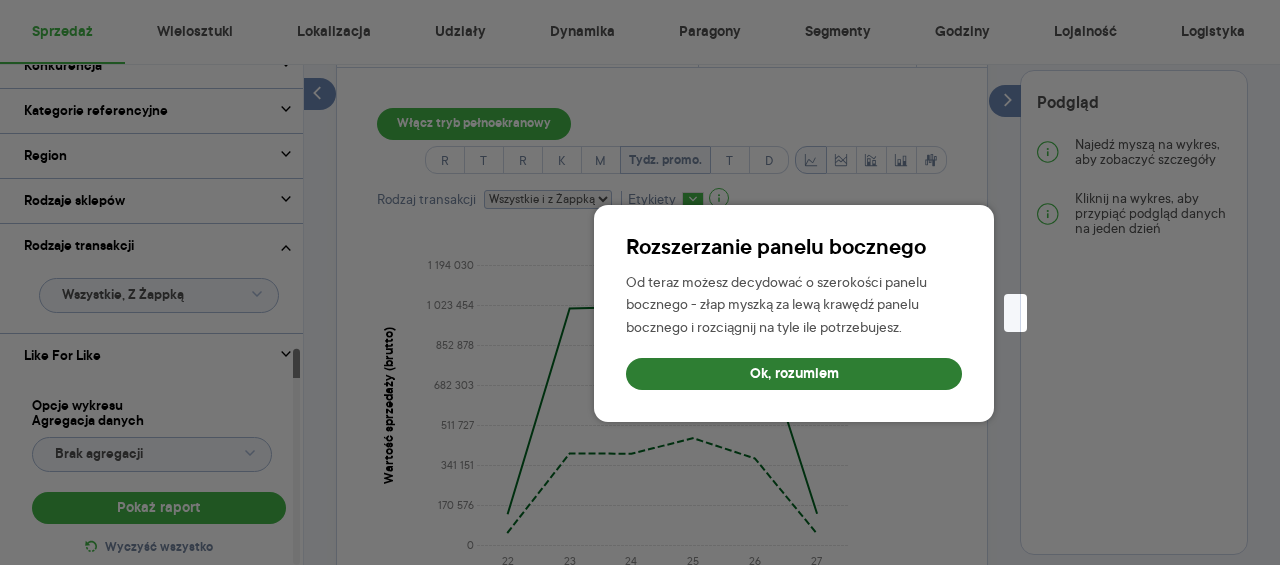 click on "Ok, rozumiem" at bounding box center (794, 374) 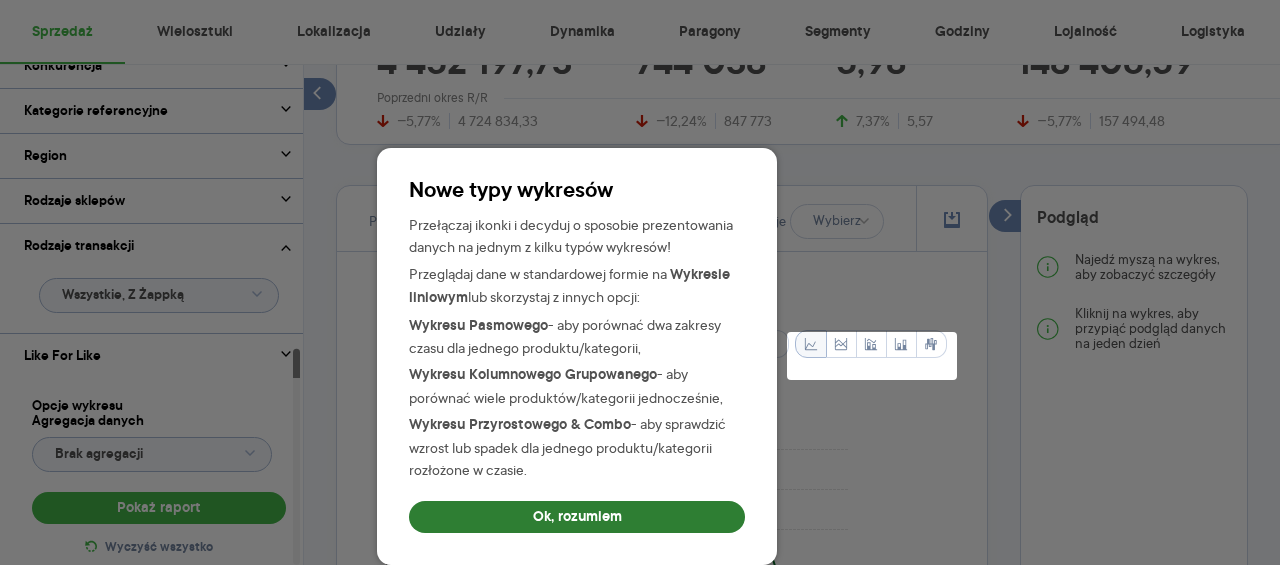 click on "Ok, rozumiem" at bounding box center (577, 517) 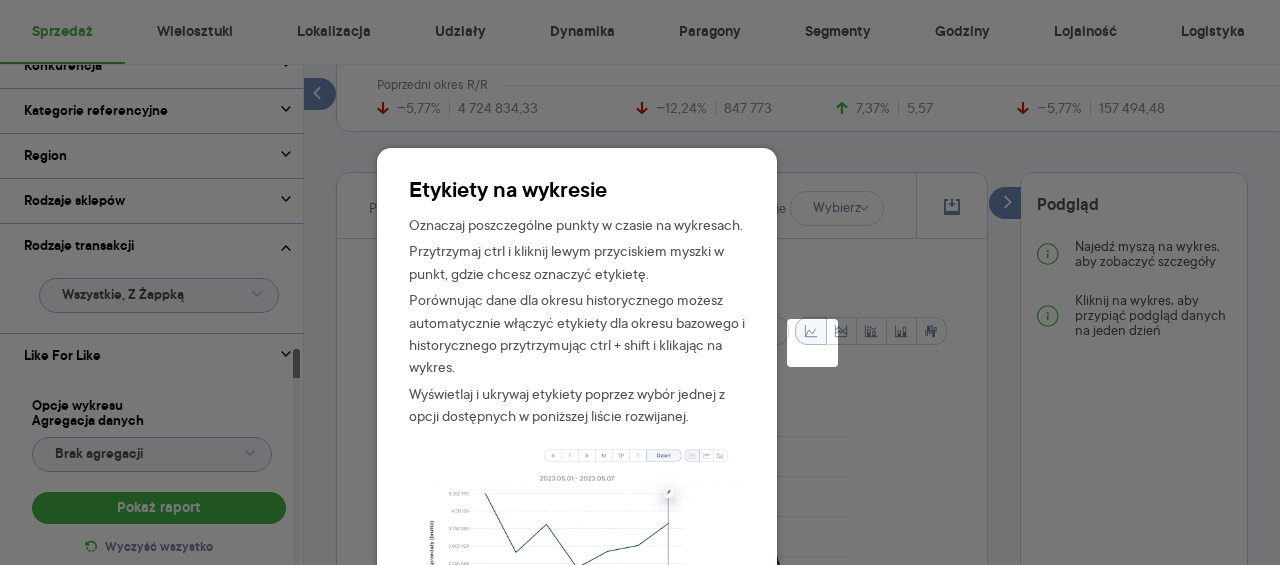 type 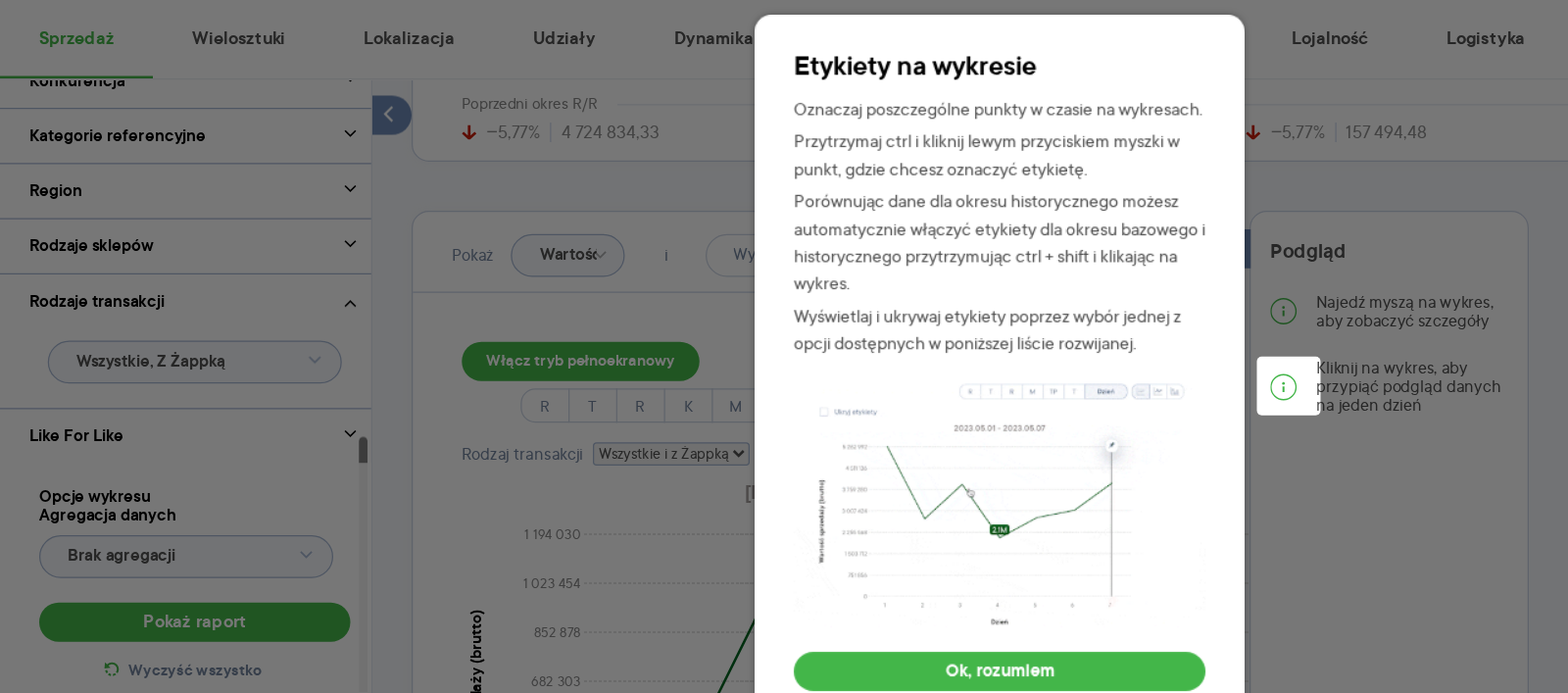 scroll, scrollTop: 467, scrollLeft: 0, axis: vertical 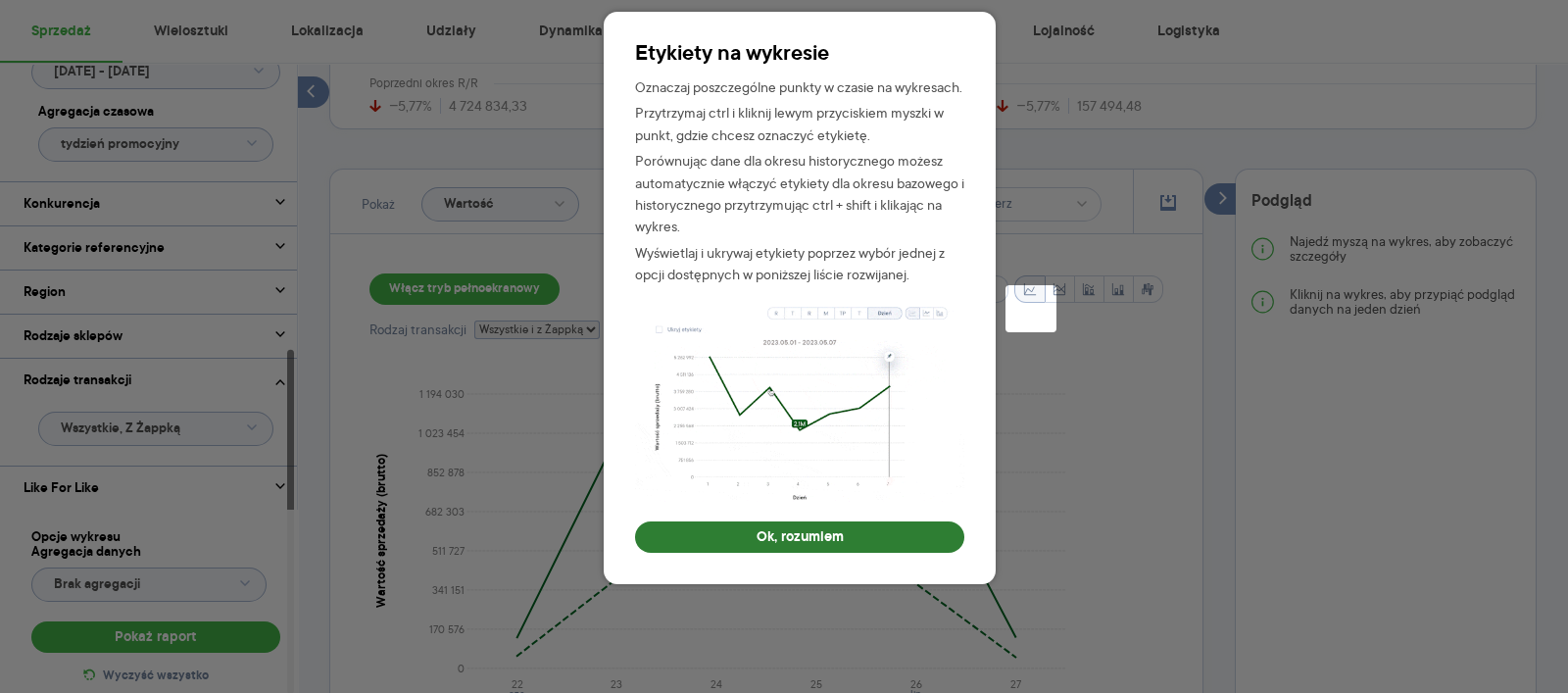 click on "Ok, rozumiem" at bounding box center (800, 537) 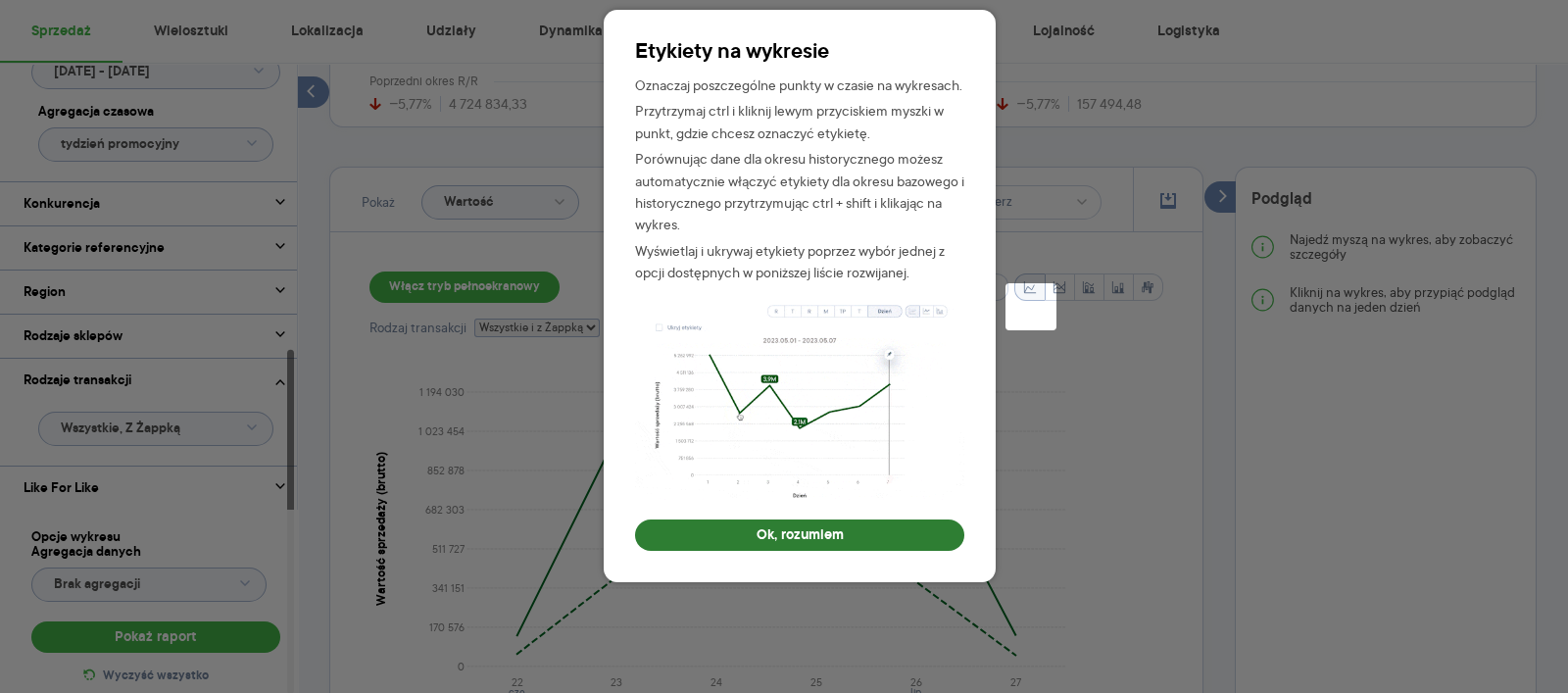 scroll, scrollTop: 520, scrollLeft: 0, axis: vertical 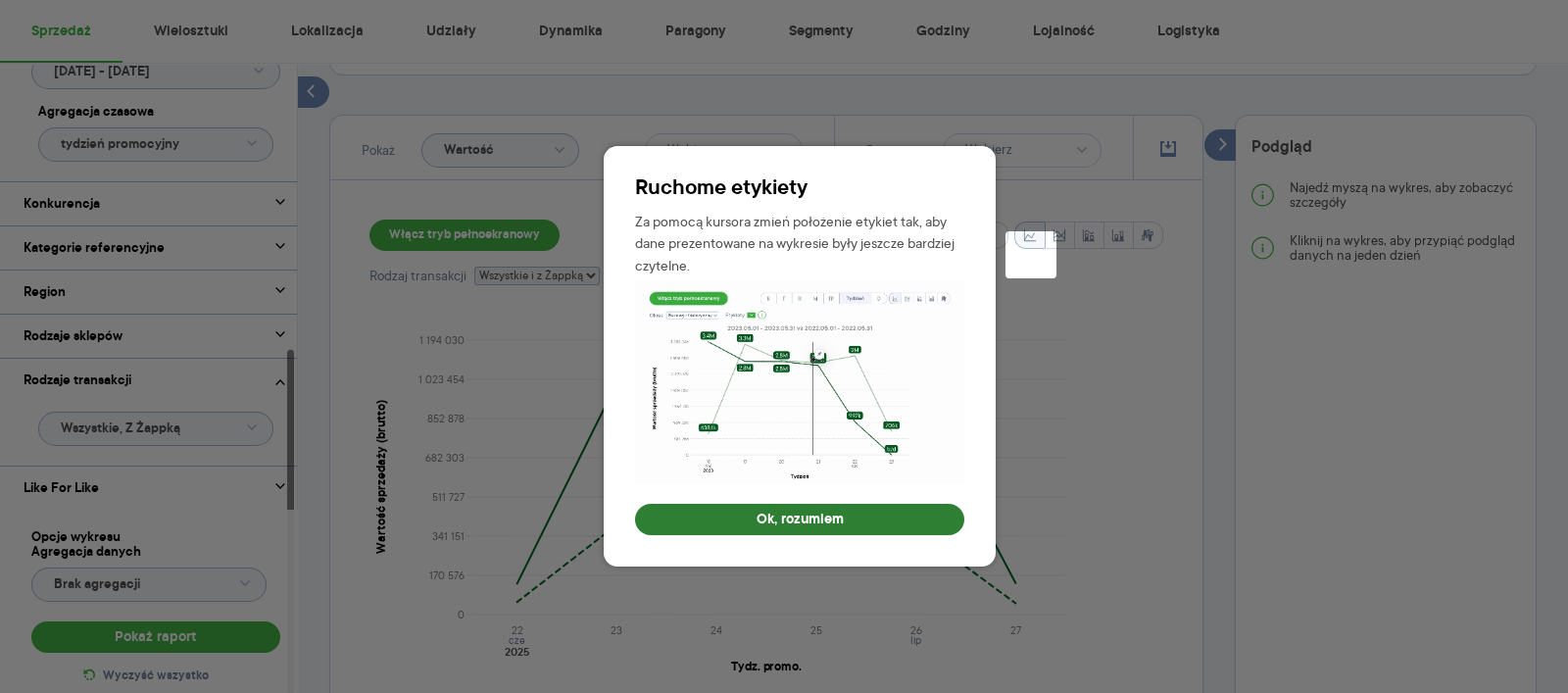 click on "Ok, rozumiem" at bounding box center (800, 520) 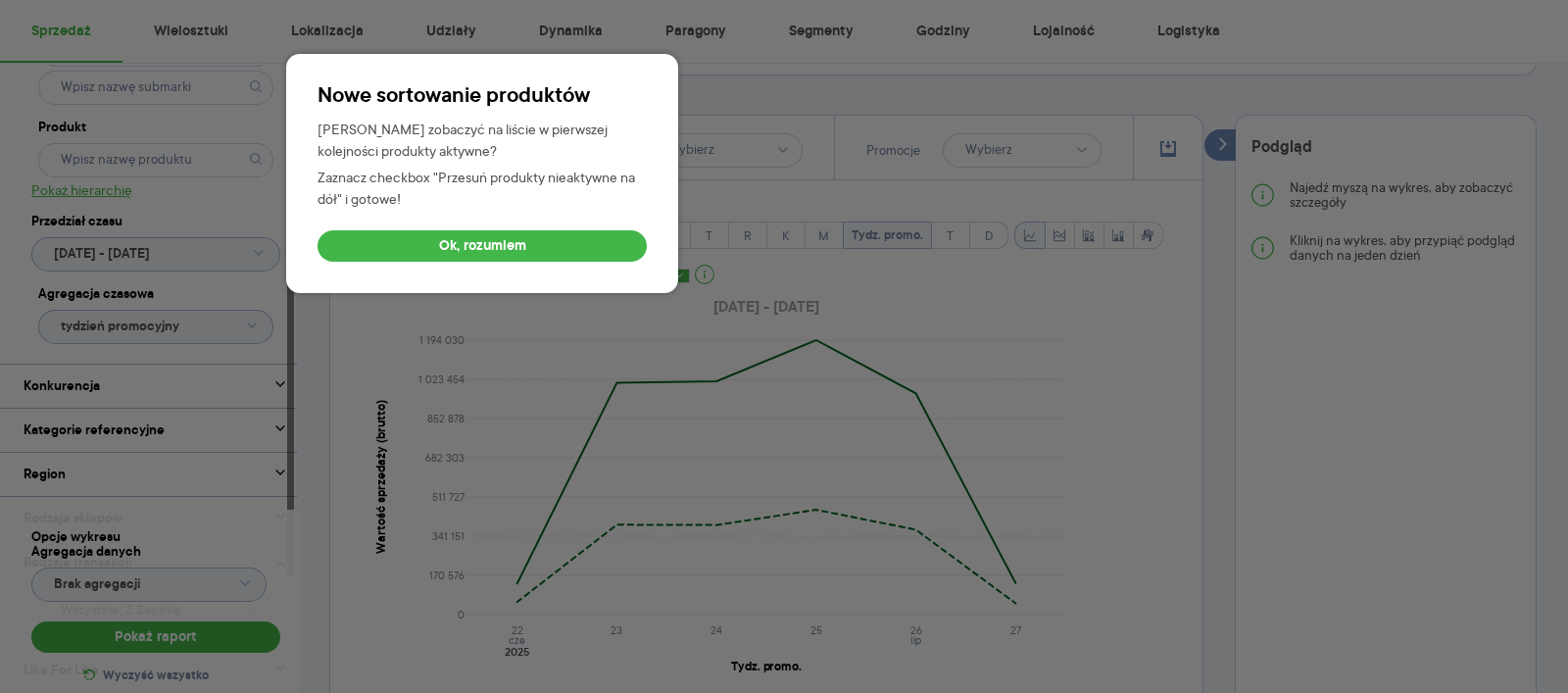 scroll, scrollTop: 304, scrollLeft: 0, axis: vertical 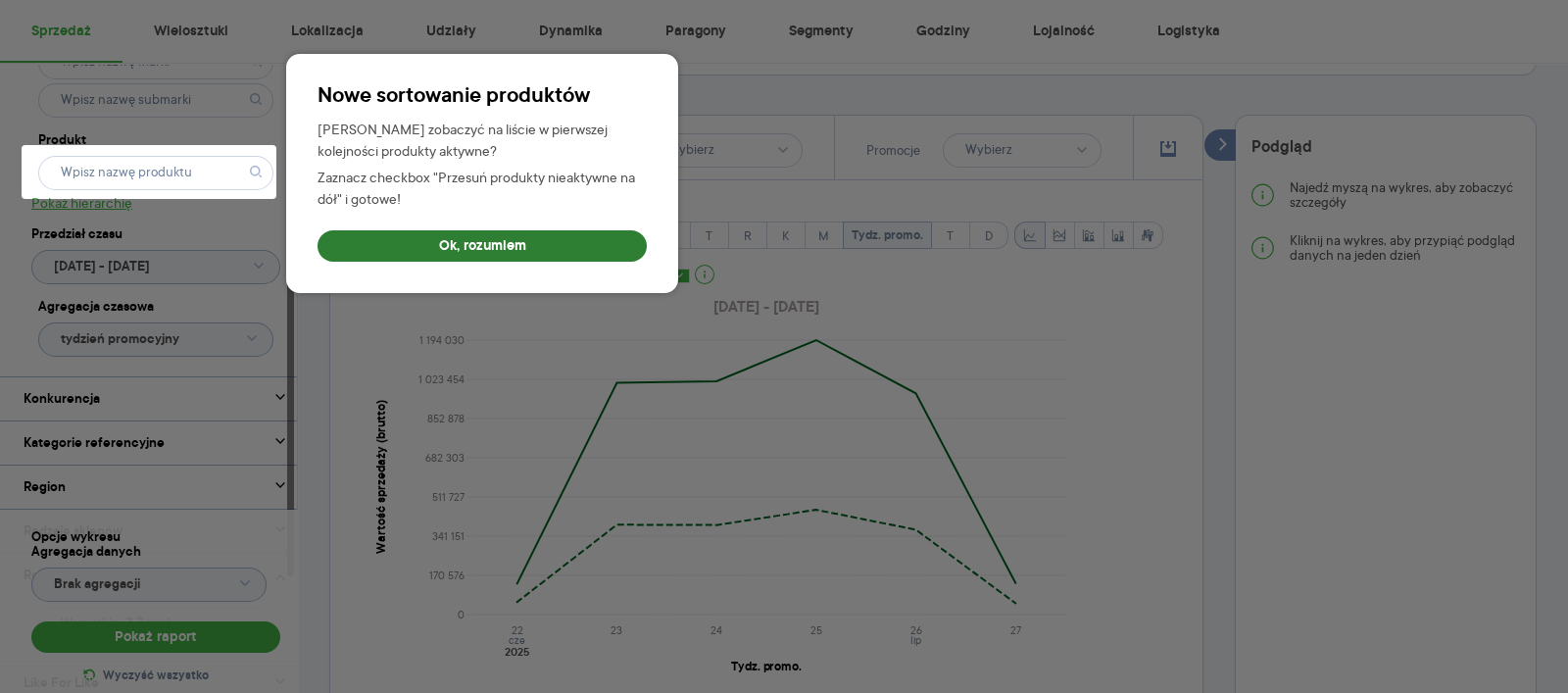 click on "Ok, rozumiem" at bounding box center [482, 246] 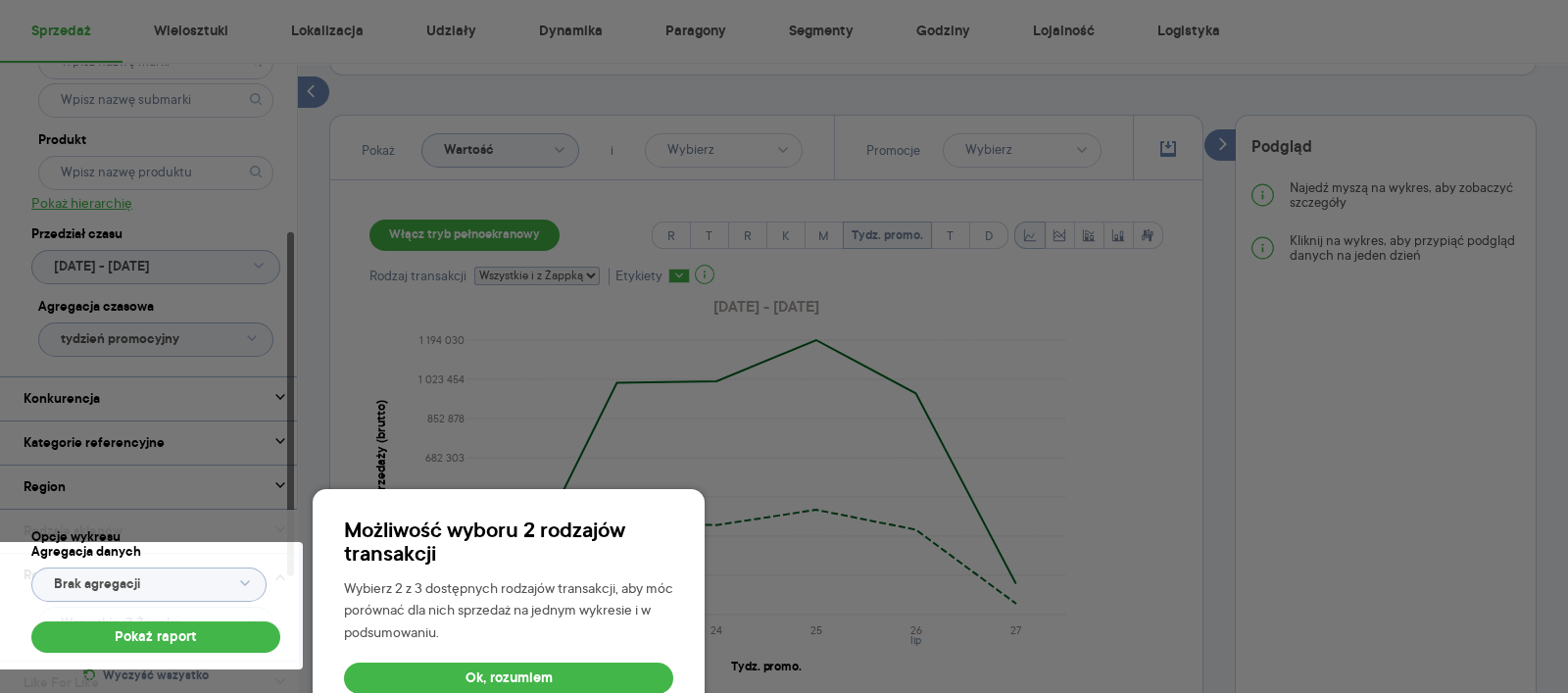 scroll, scrollTop: 521, scrollLeft: 0, axis: vertical 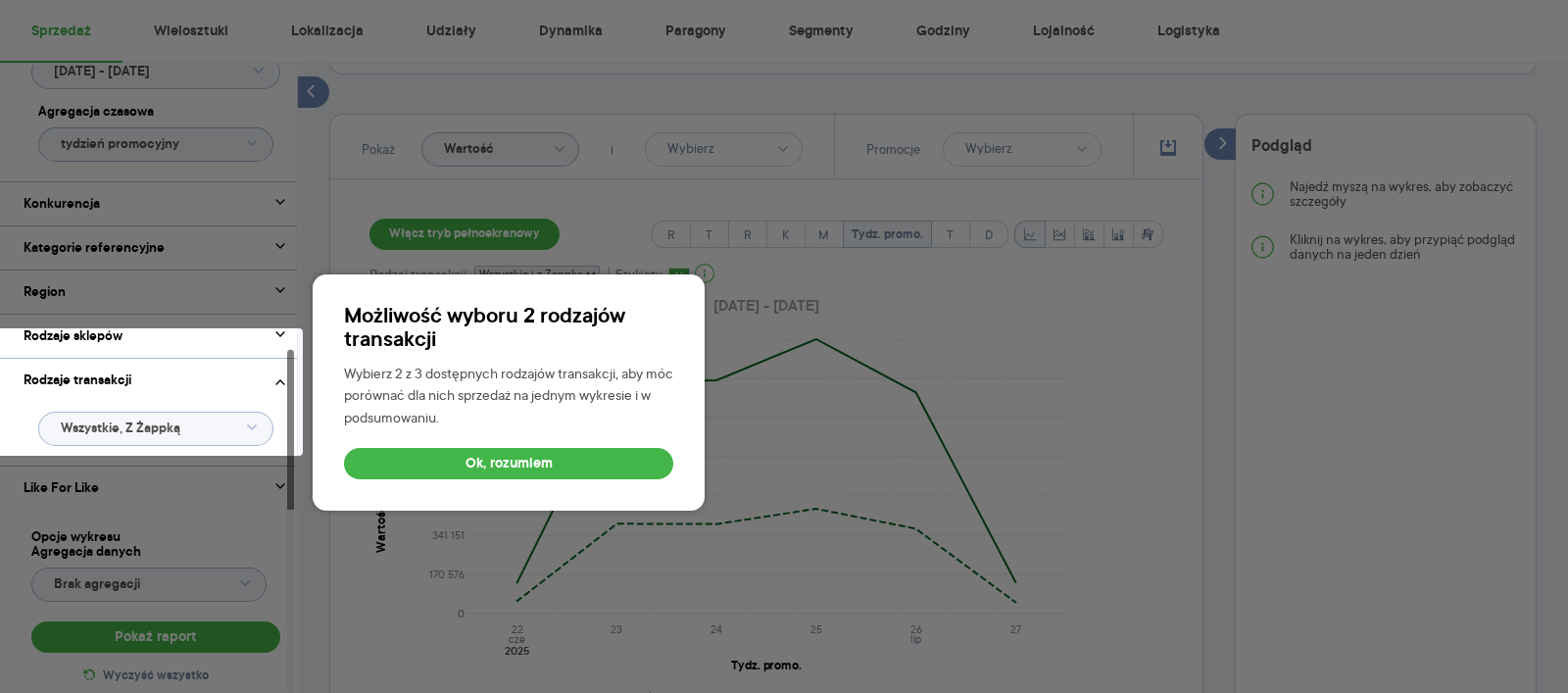 type 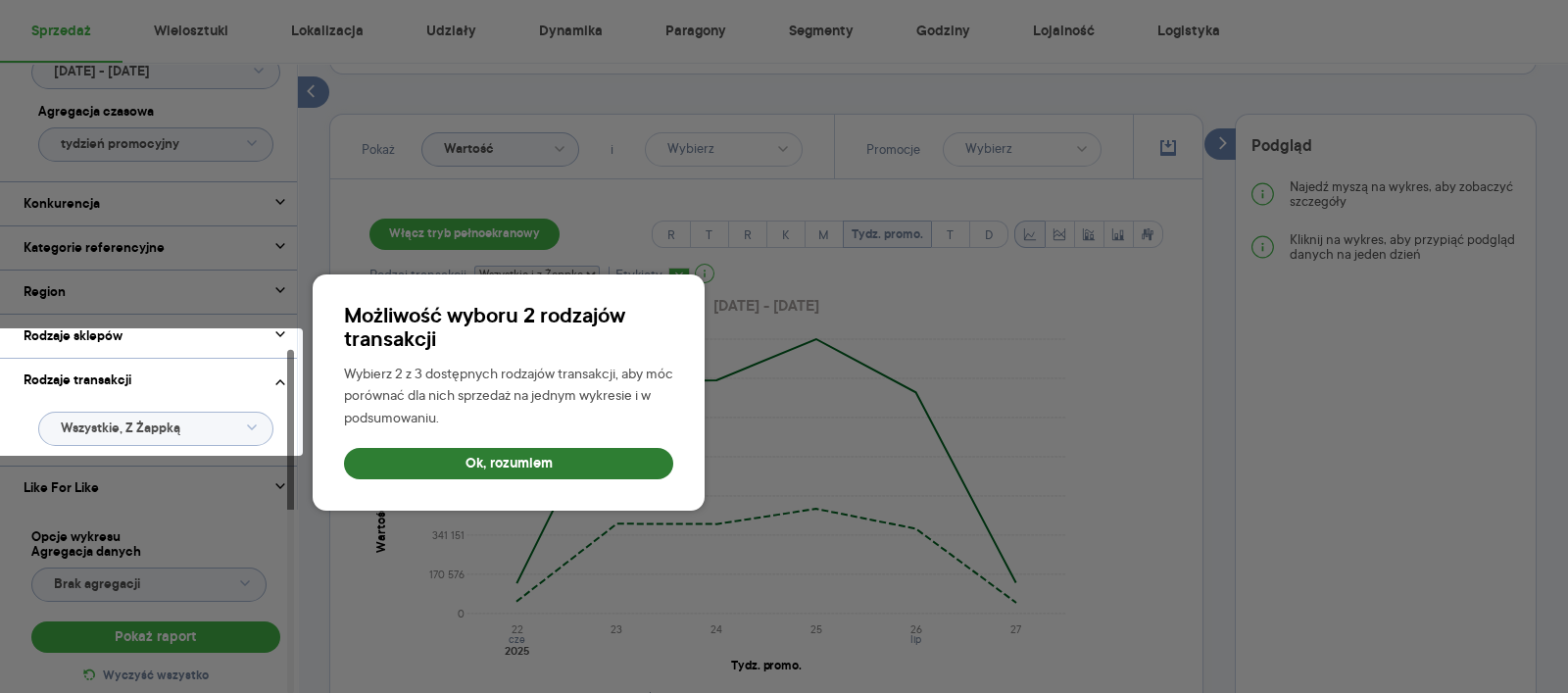 click on "Ok, rozumiem" at bounding box center [509, 464] 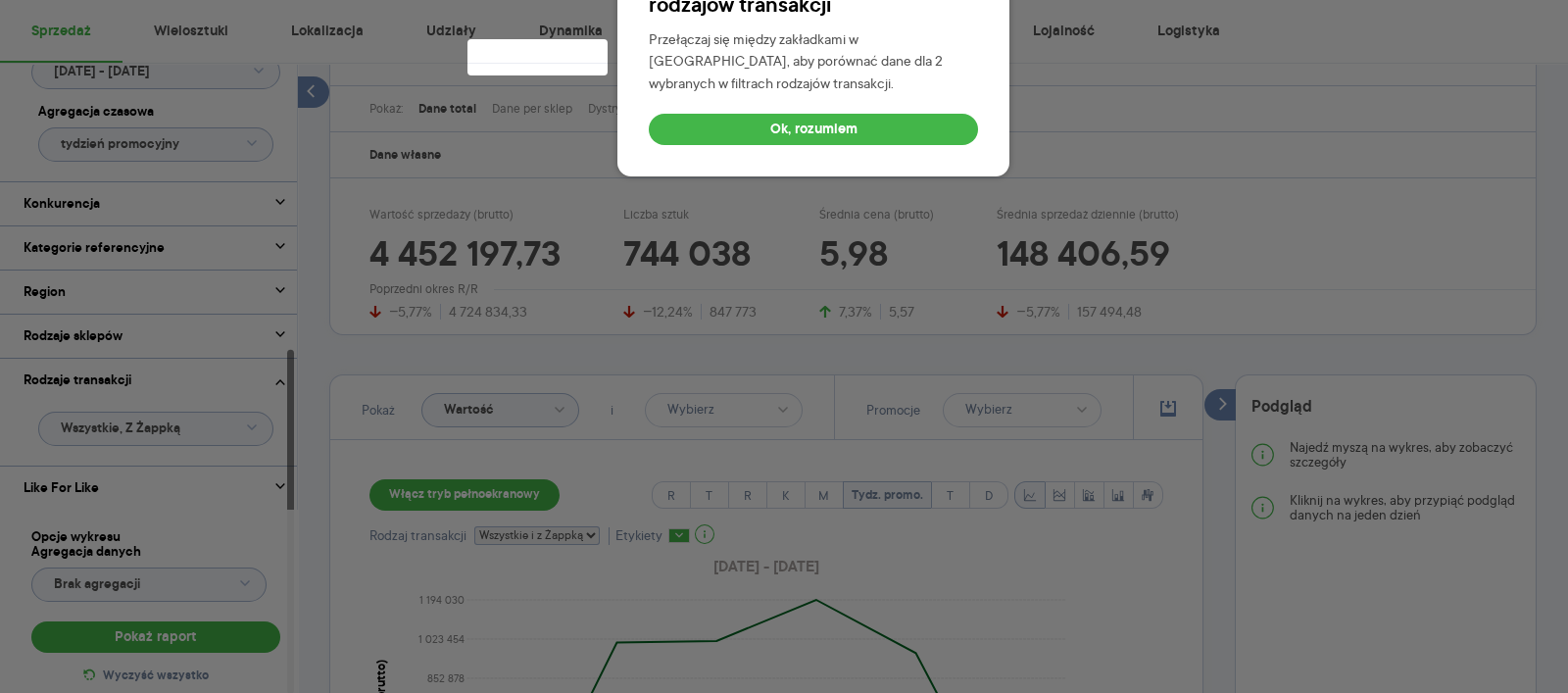 scroll, scrollTop: 54, scrollLeft: 0, axis: vertical 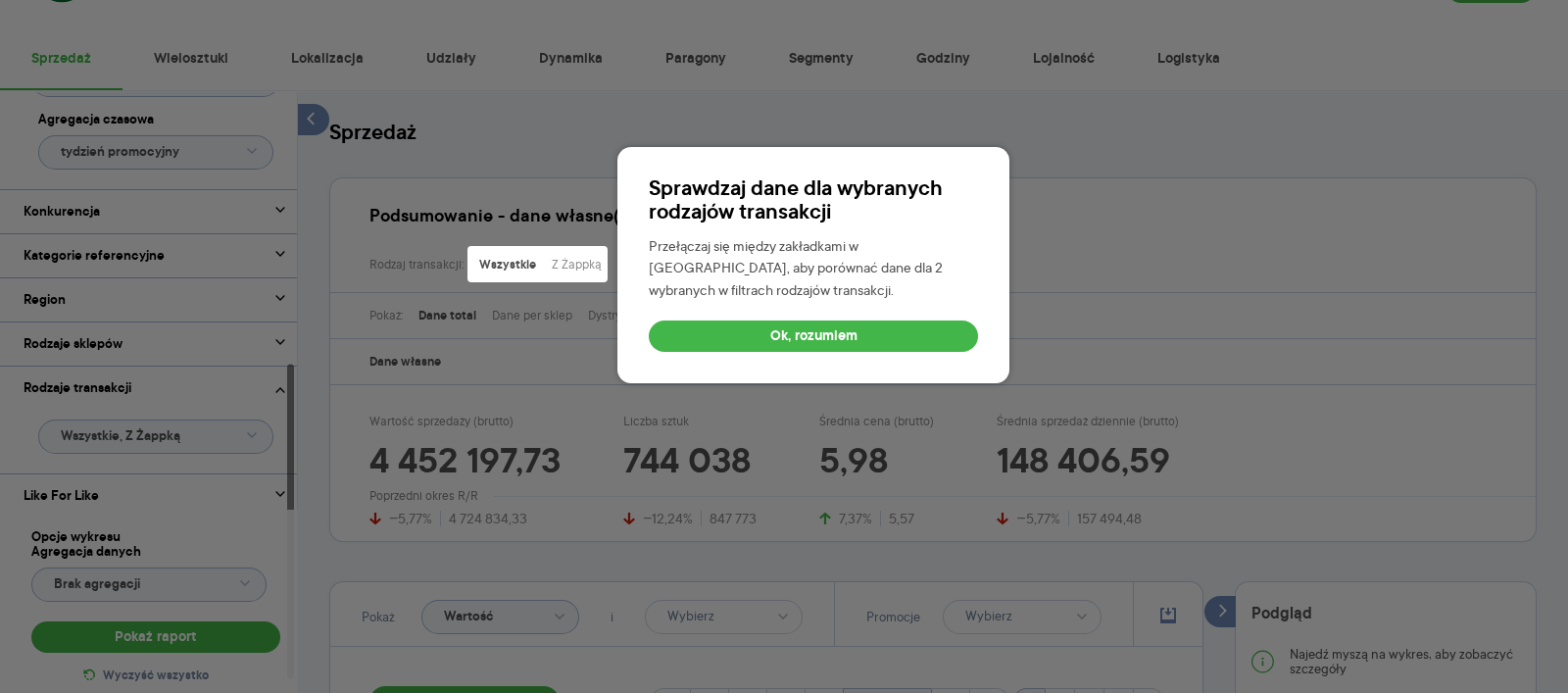 type 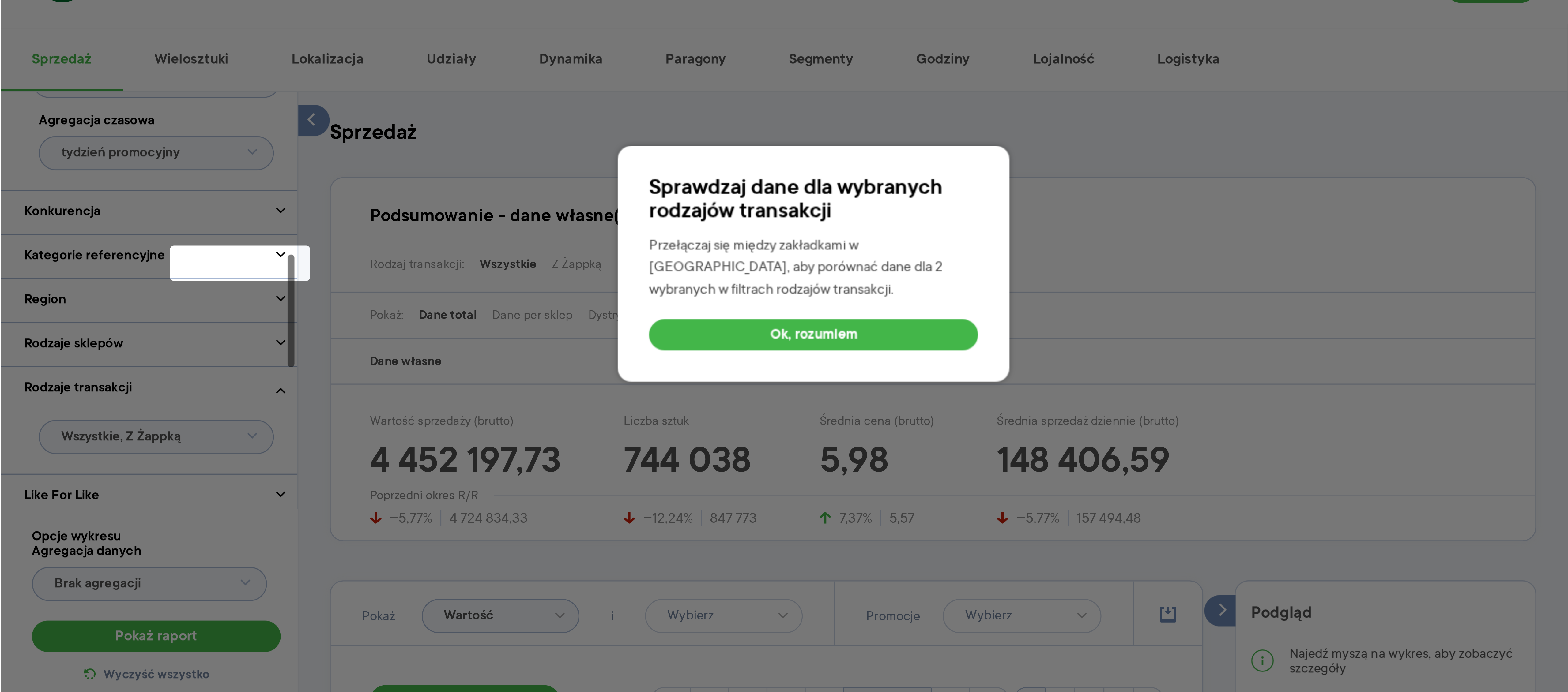 scroll, scrollTop: 0, scrollLeft: 0, axis: both 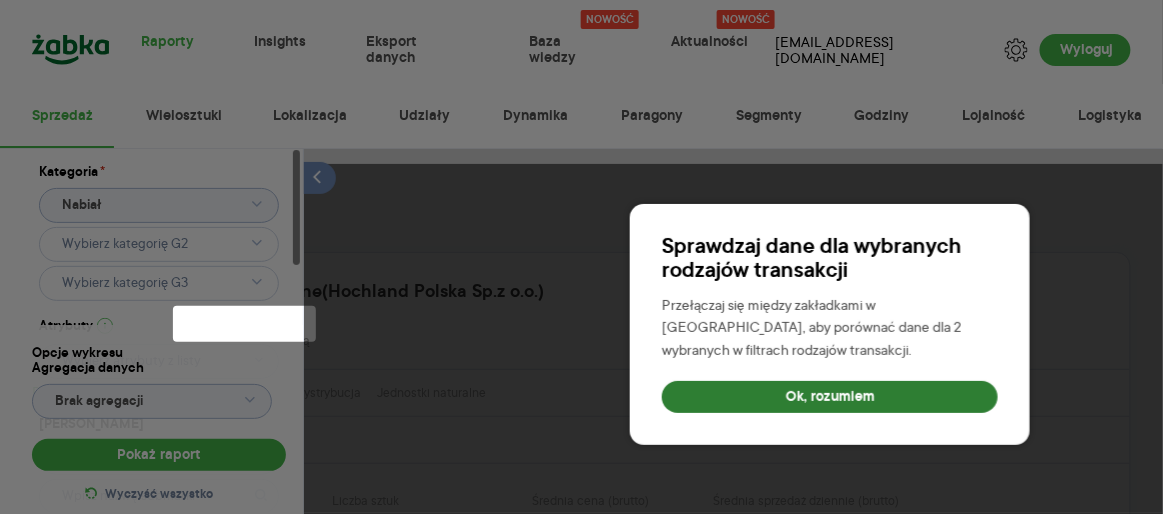 click on "Ok, rozumiem" at bounding box center [830, 397] 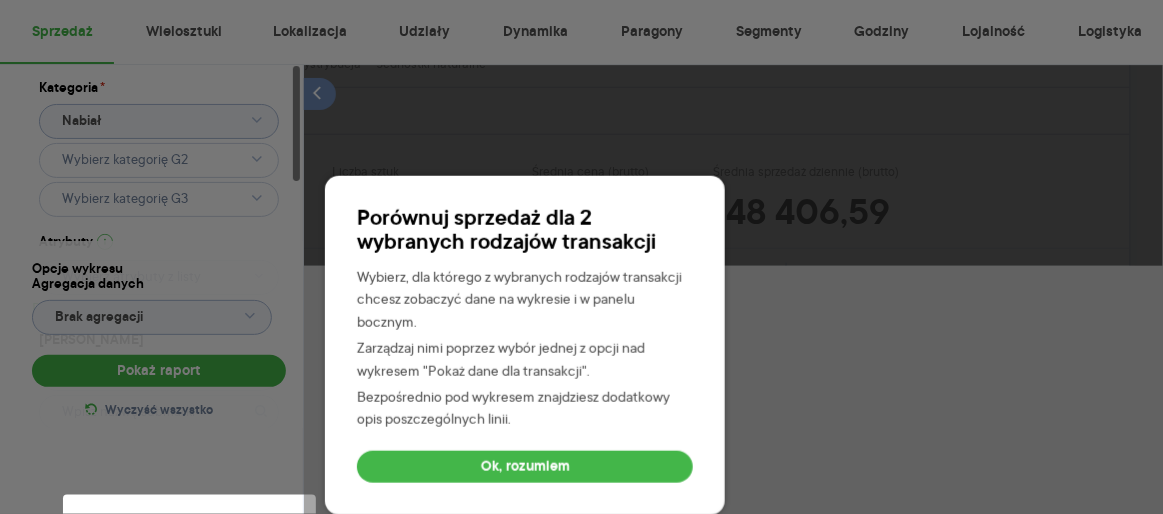 type 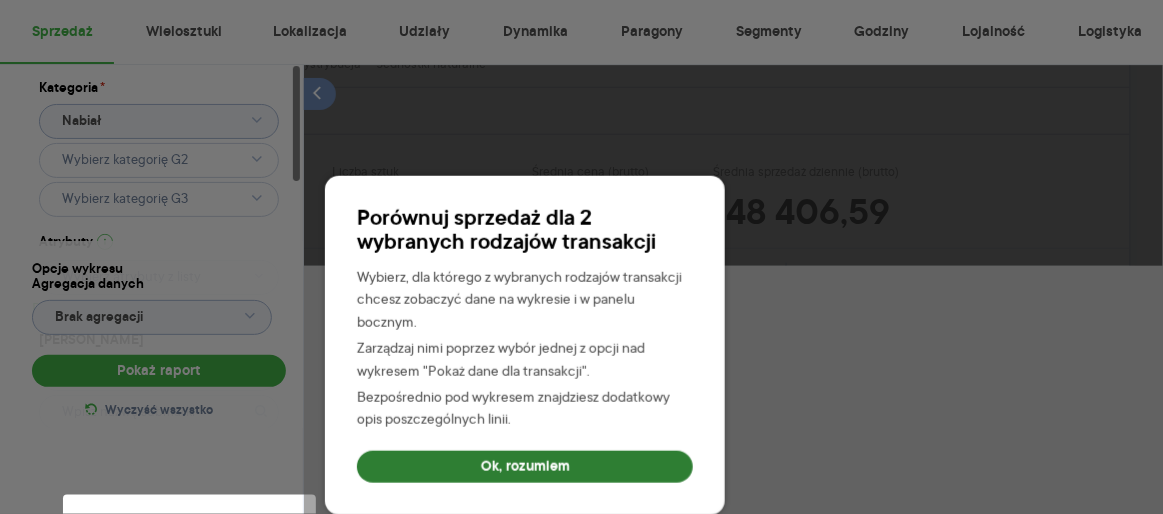 click on "Ok, rozumiem" at bounding box center (525, 467) 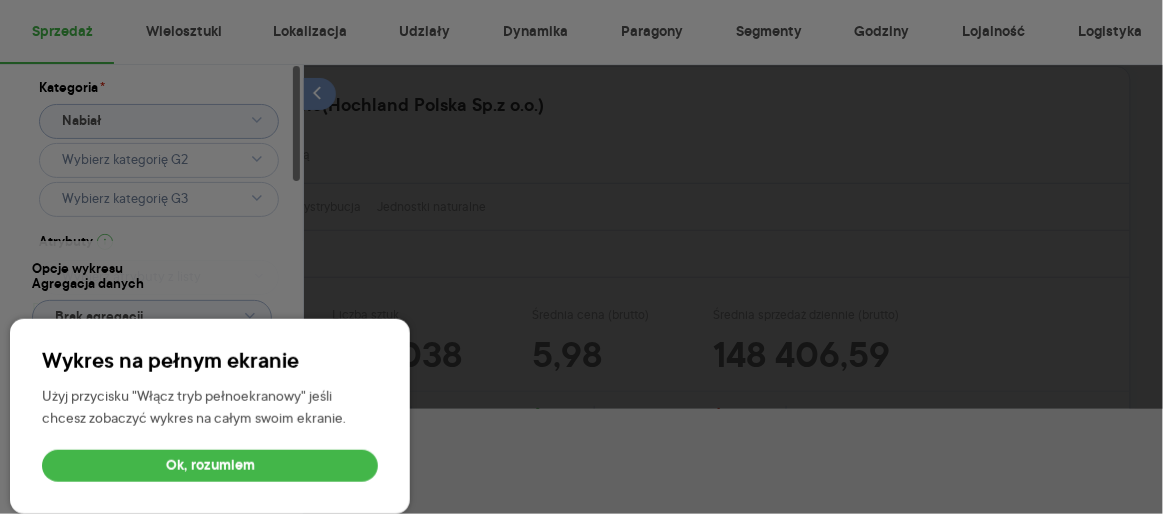 type 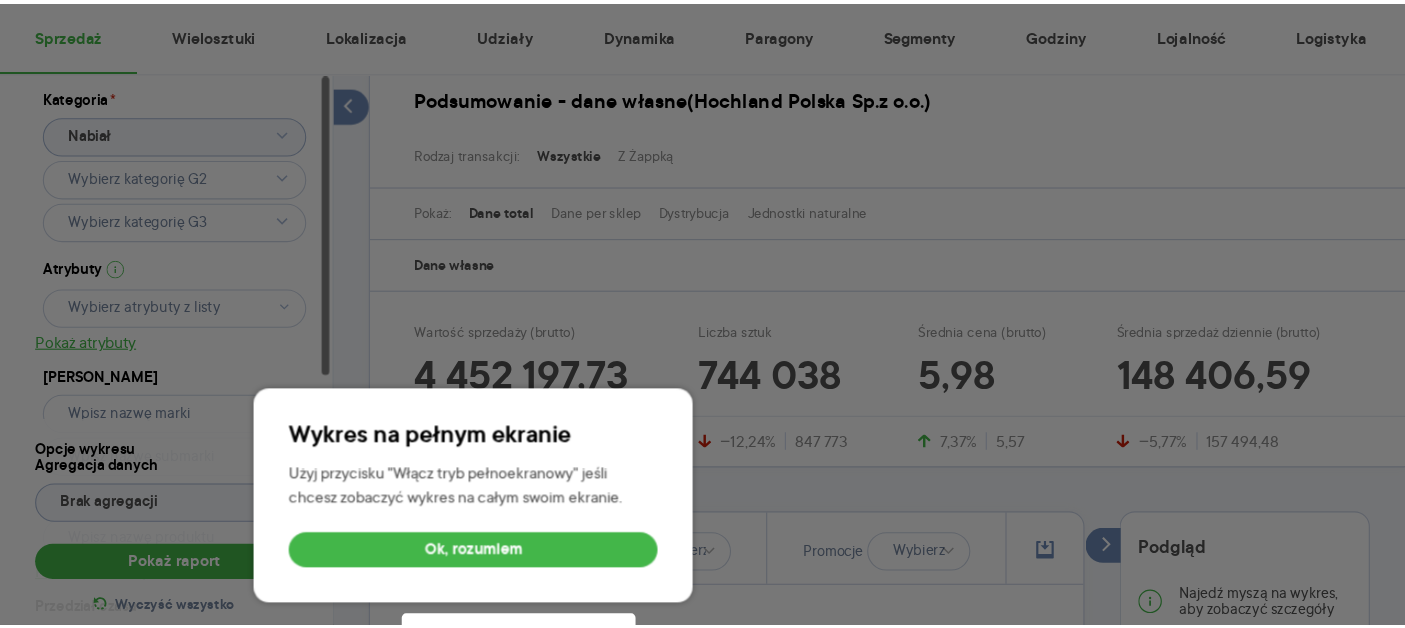scroll, scrollTop: 185, scrollLeft: 0, axis: vertical 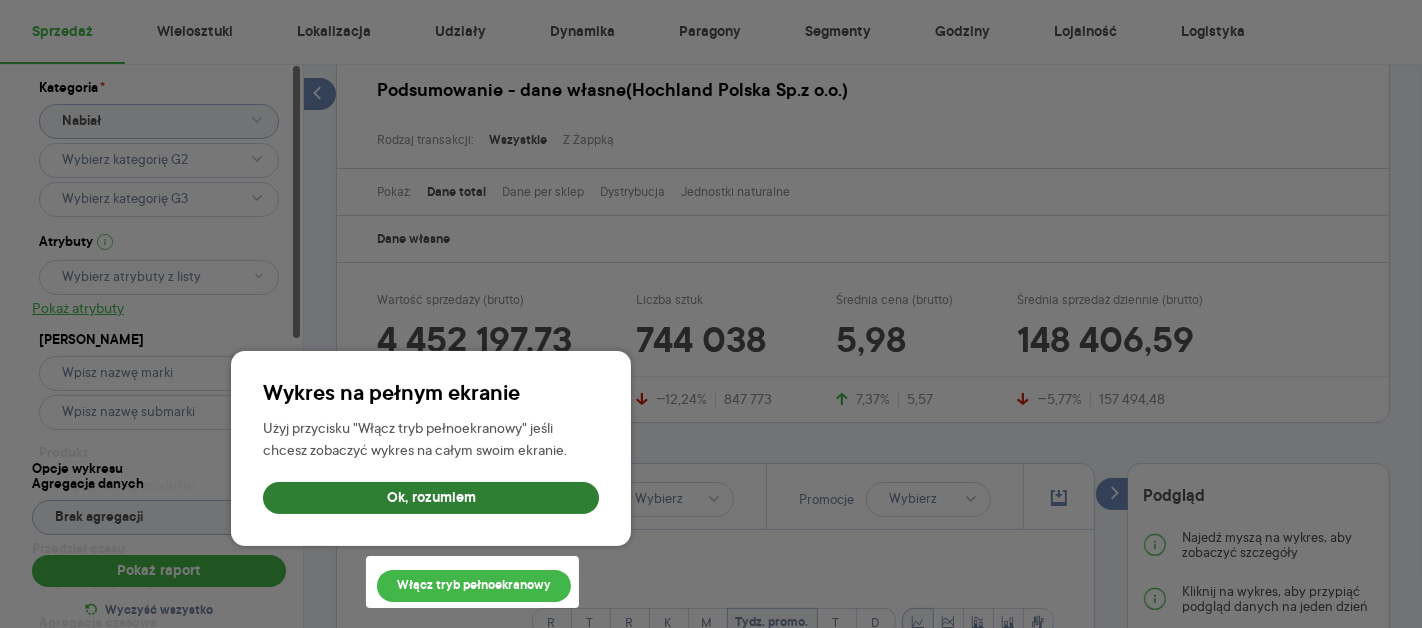 click on "Ok, rozumiem" at bounding box center [431, 498] 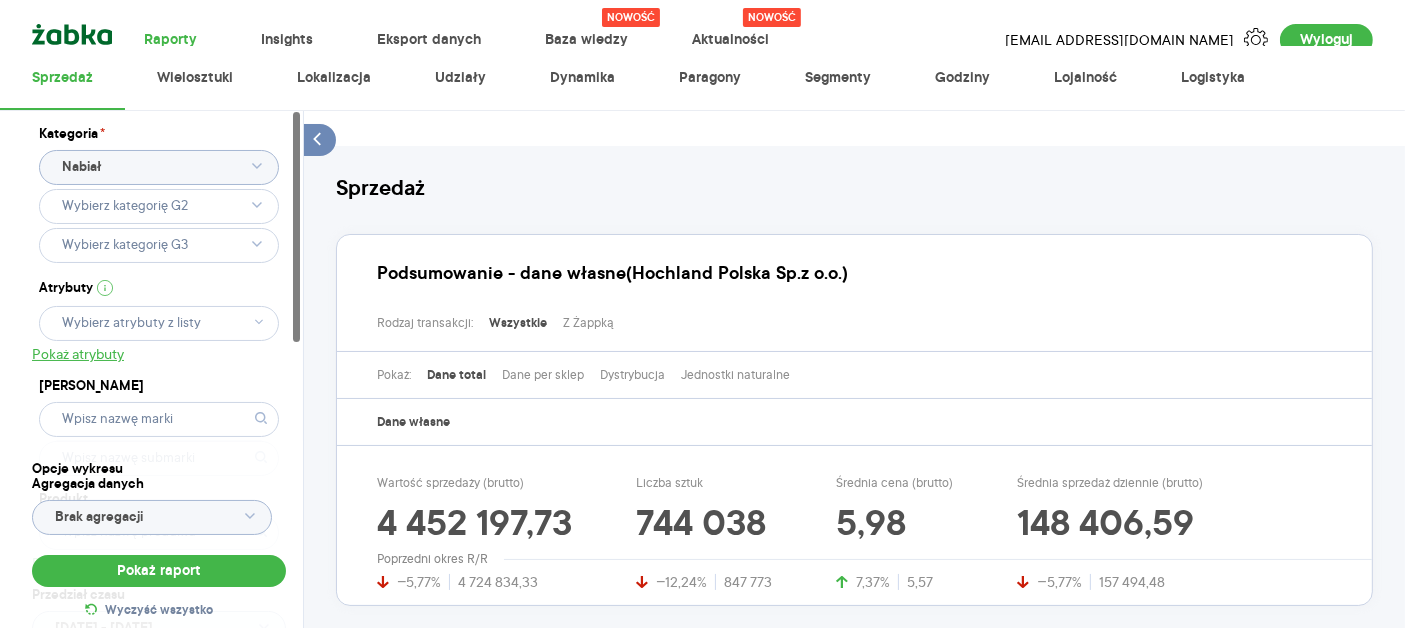 scroll, scrollTop: 0, scrollLeft: 0, axis: both 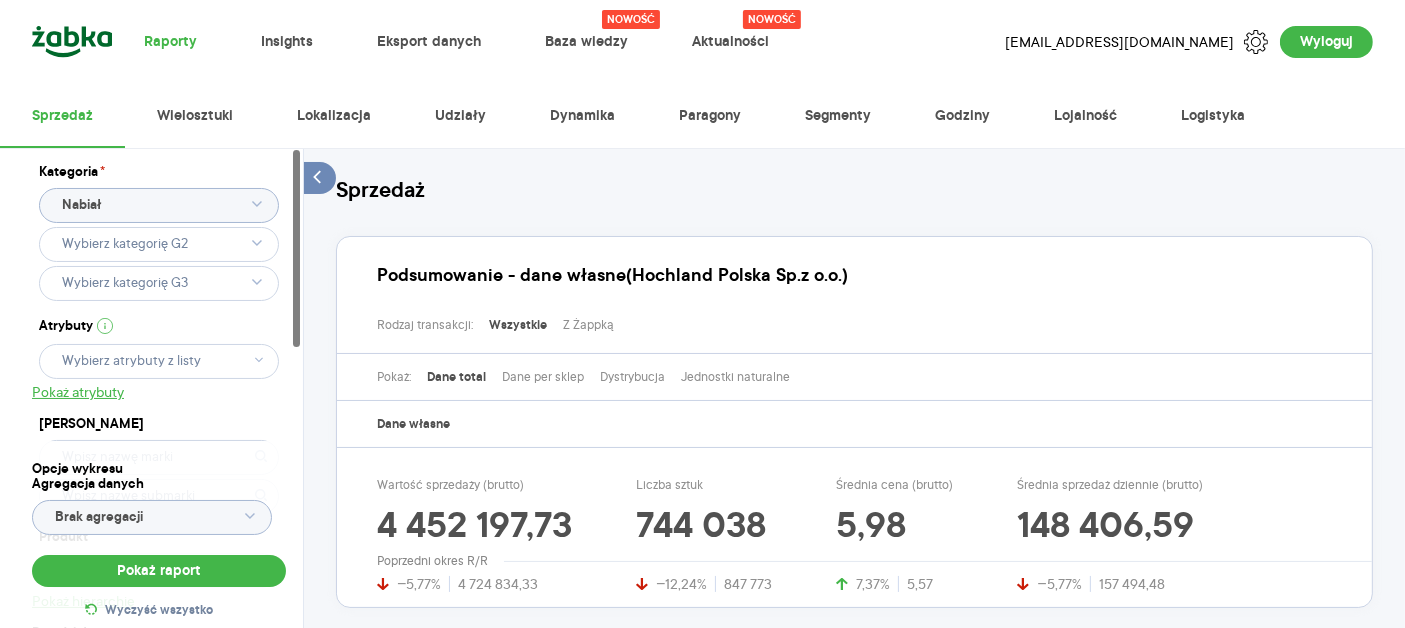 click 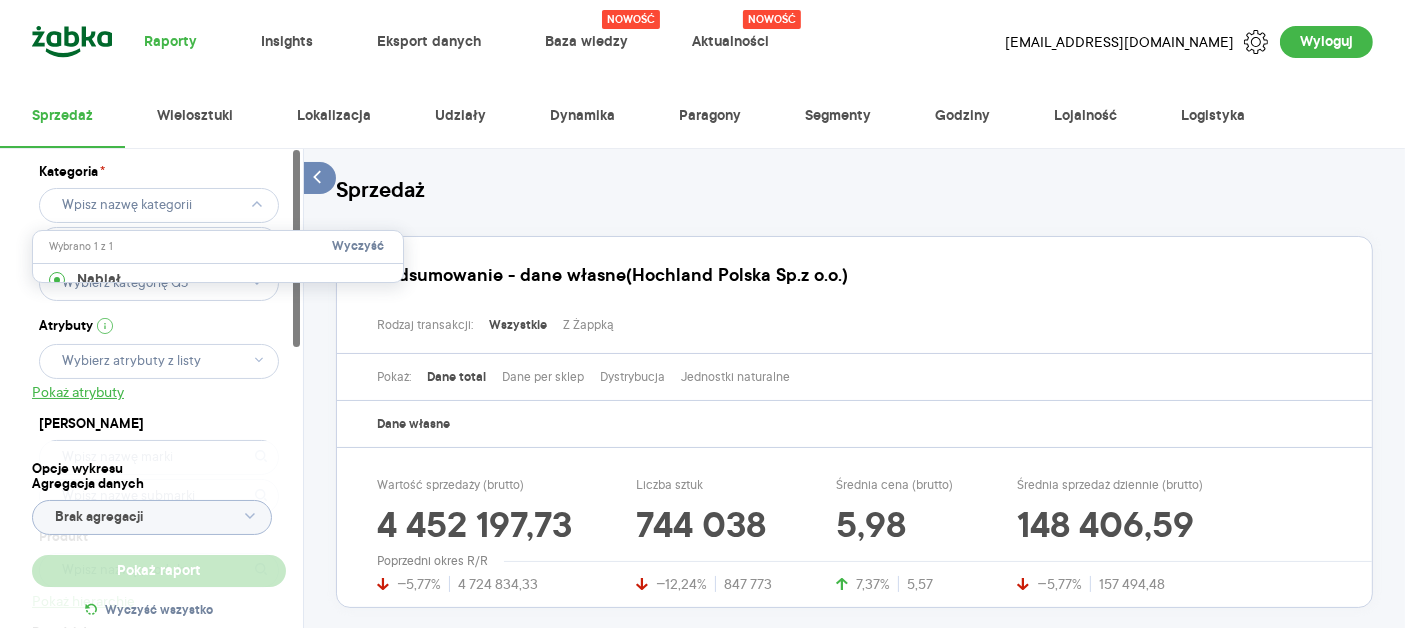 click on "Kategoria * Atrybuty Pokaż atrybuty Marka Produkt Pokaż hierarchię Przedział czasu [DATE] - [DATE] Agregacja czasowa tydzień promocyjny" at bounding box center [159, 463] 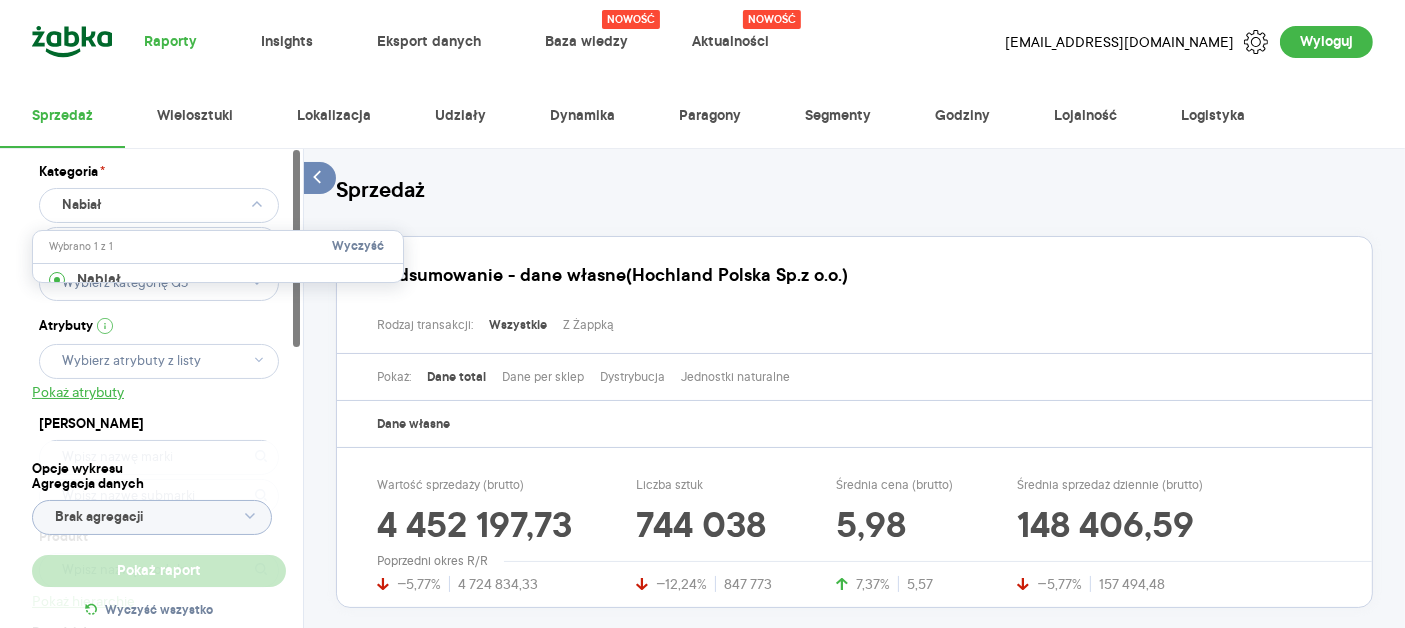type 